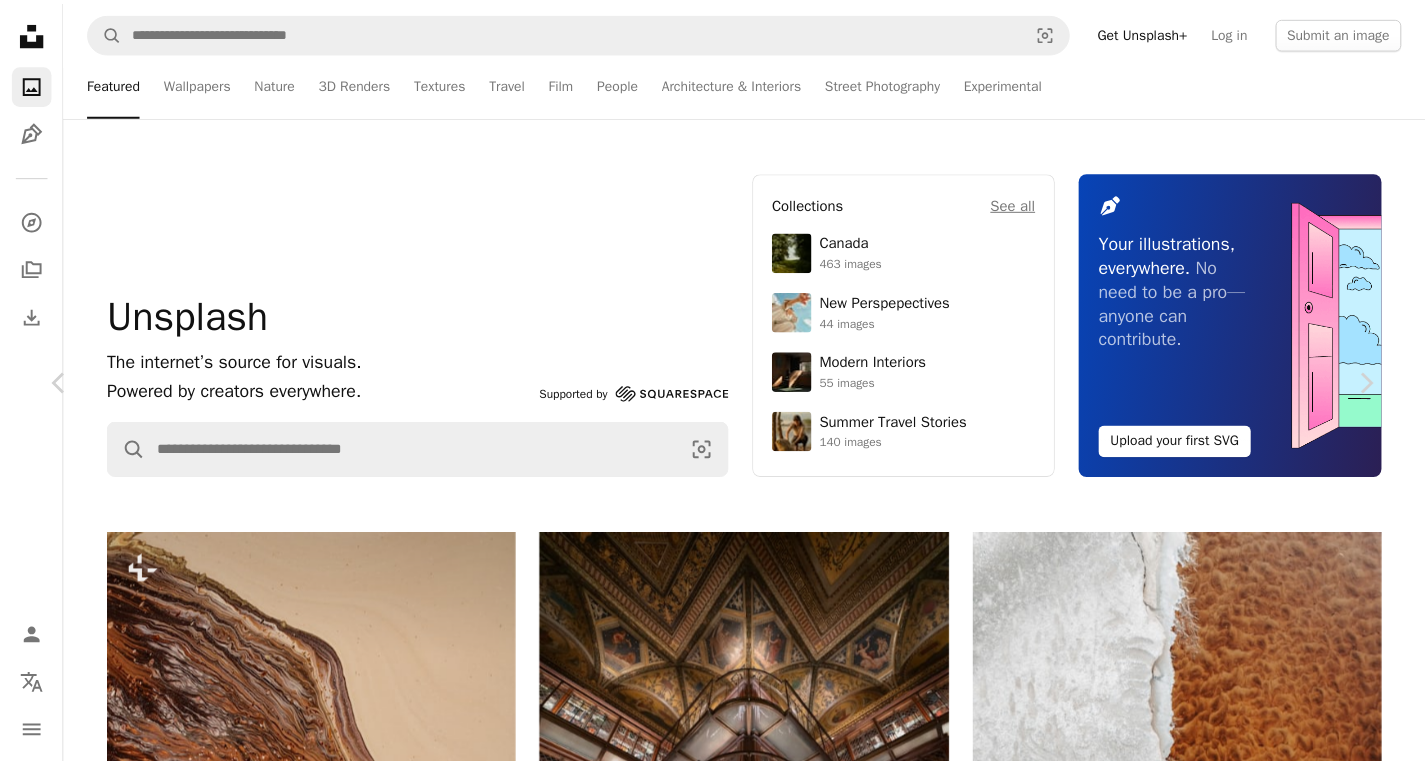 scroll, scrollTop: 9664, scrollLeft: 0, axis: vertical 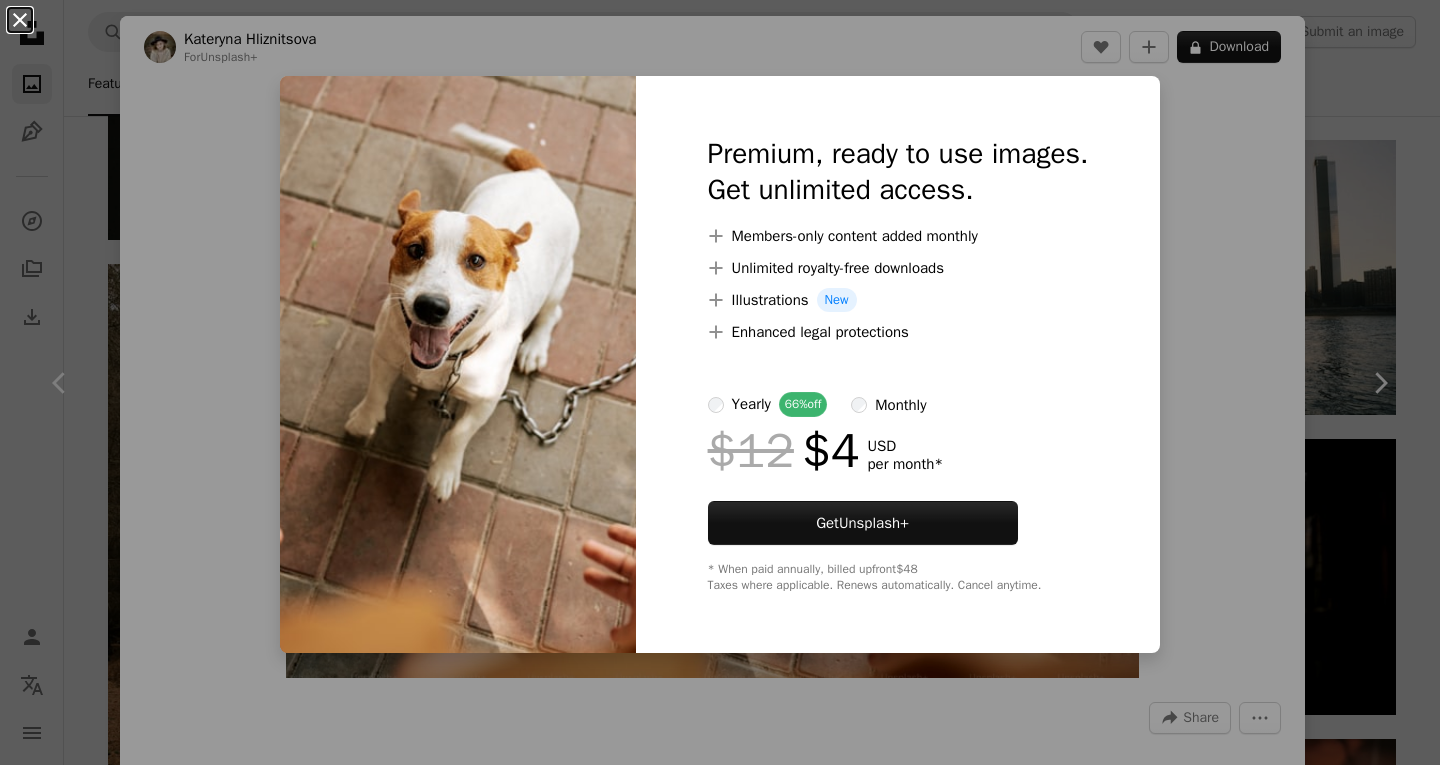 click on "An X shape" at bounding box center (20, 20) 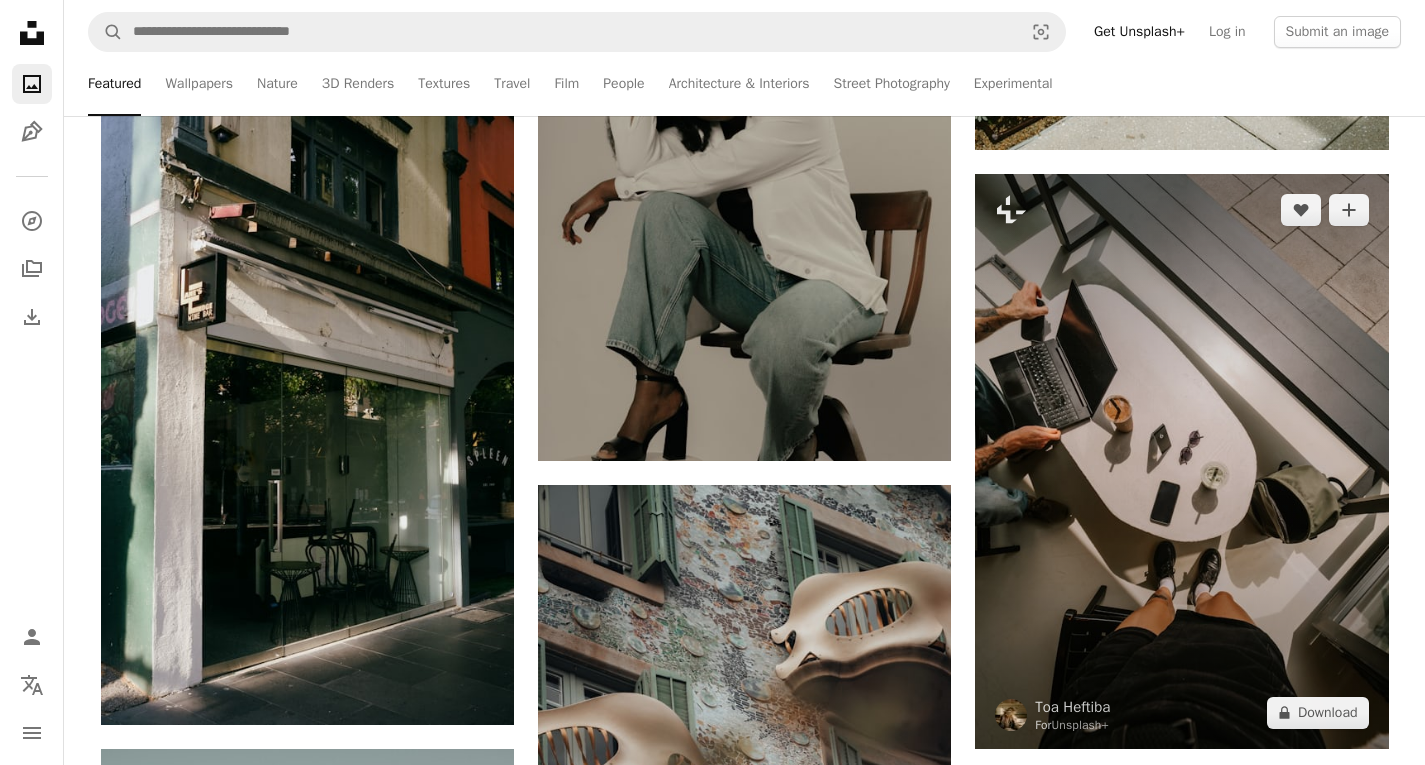 scroll, scrollTop: 27564, scrollLeft: 0, axis: vertical 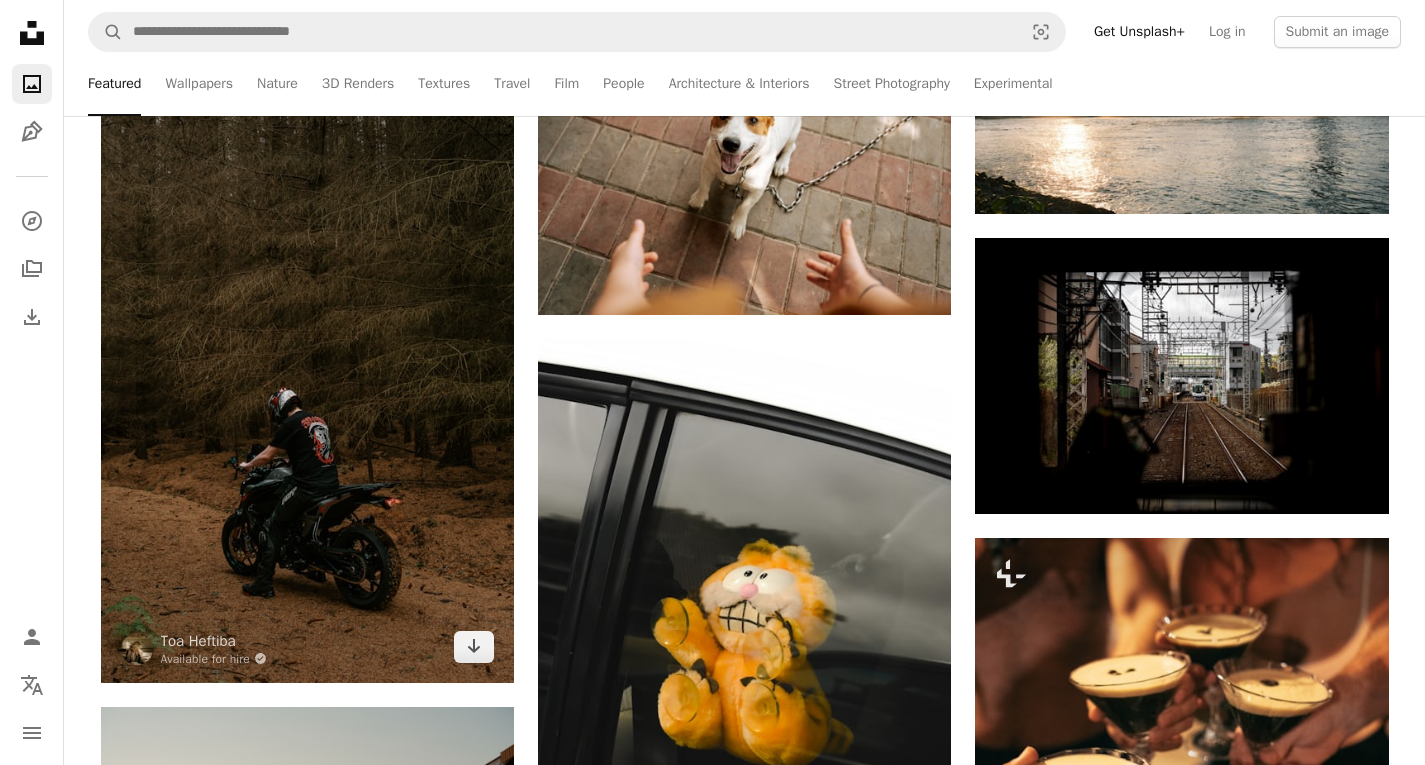 click at bounding box center (307, 373) 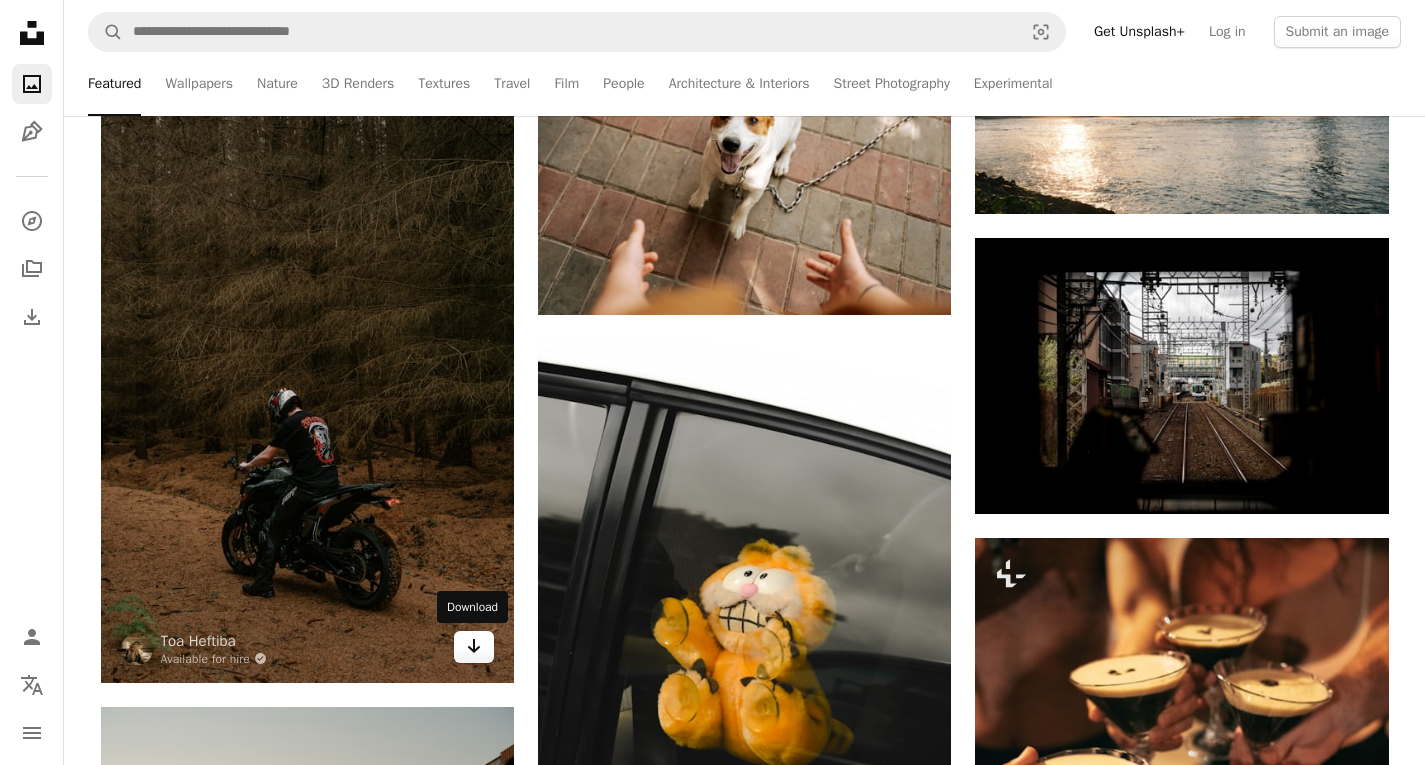 click on "Arrow pointing down" 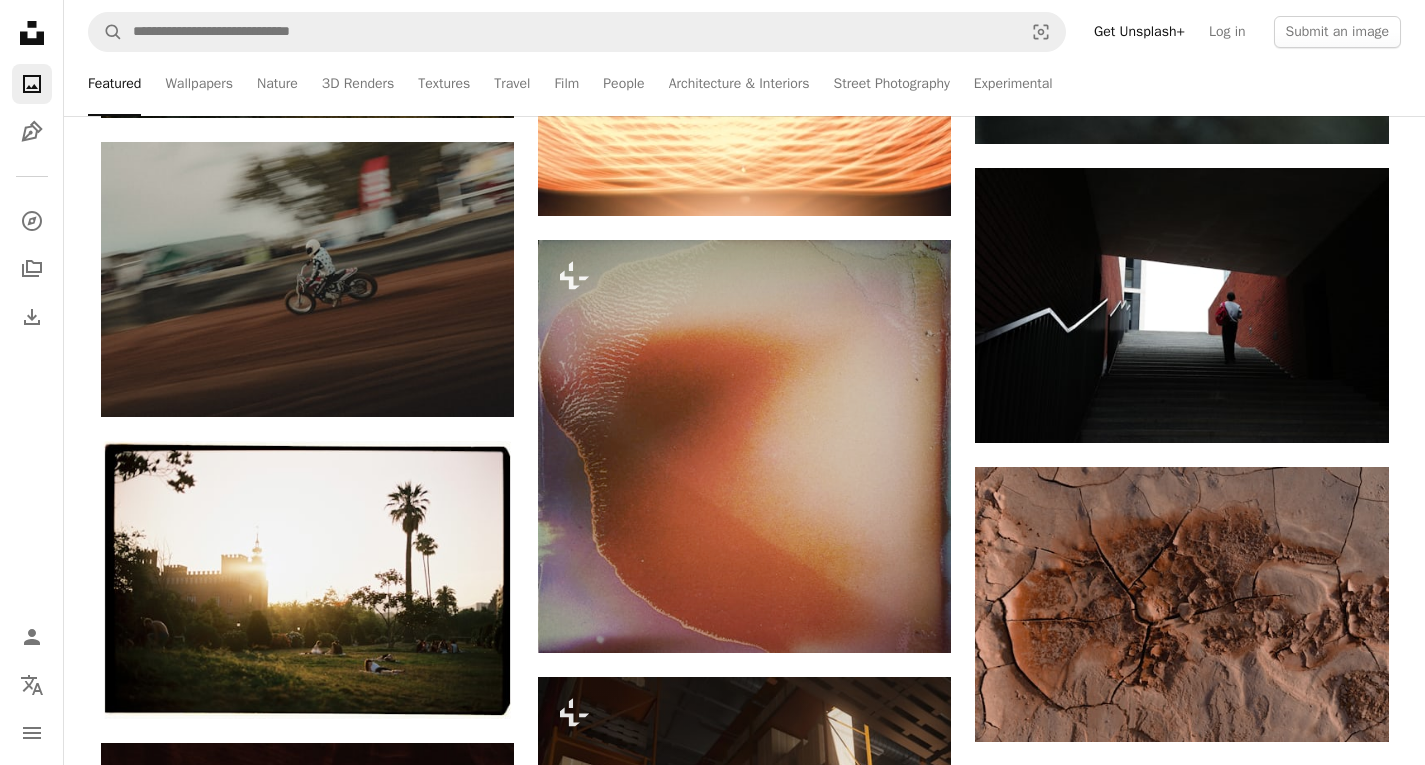 scroll, scrollTop: 44065, scrollLeft: 0, axis: vertical 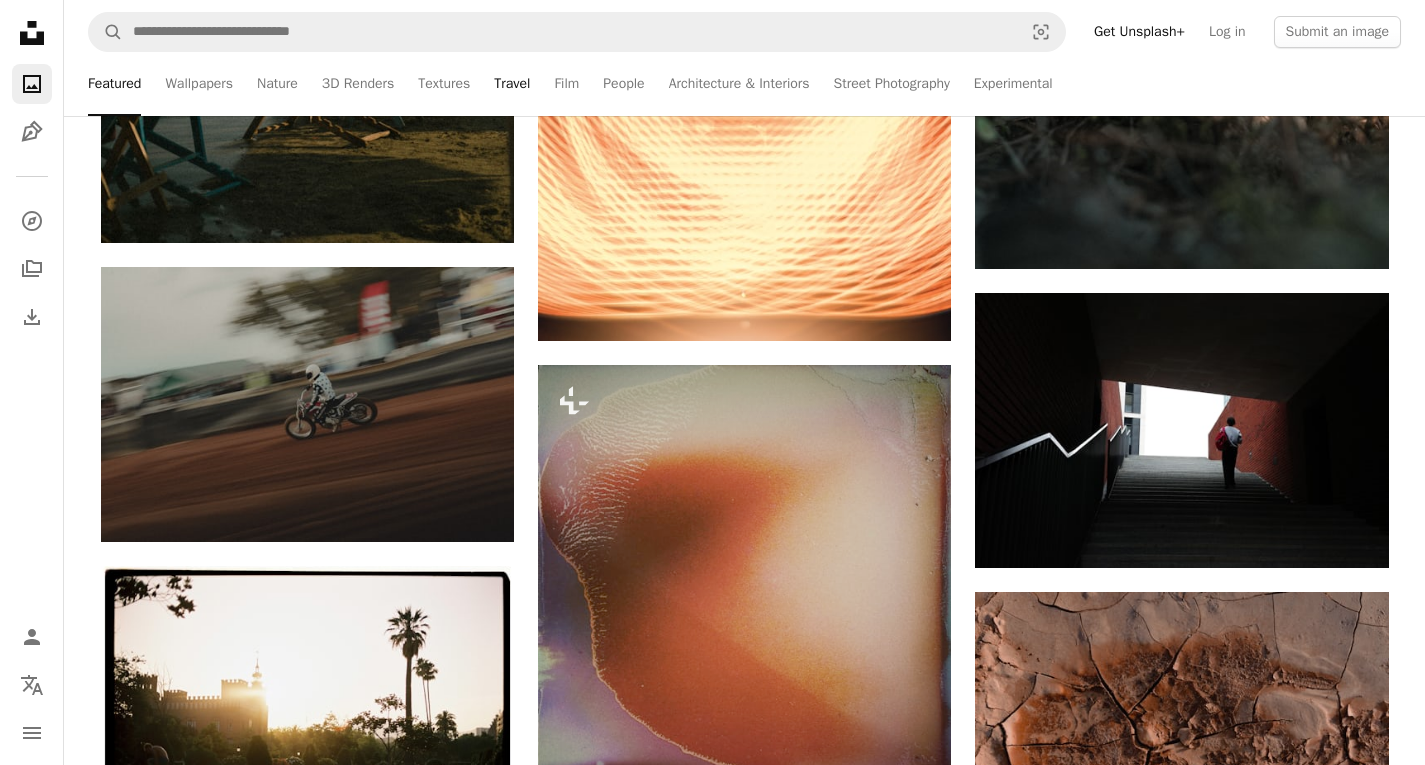 click on "Travel" at bounding box center [512, 84] 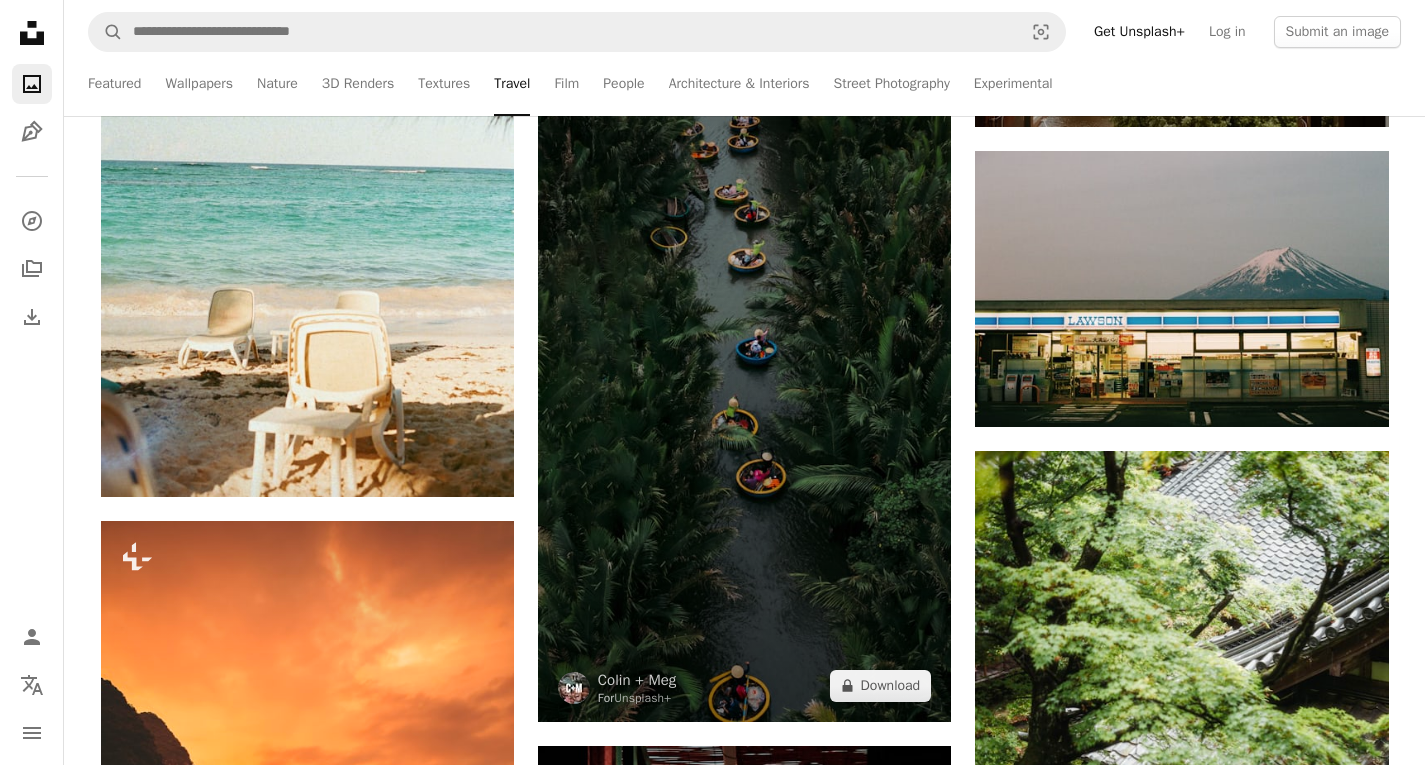scroll, scrollTop: 14400, scrollLeft: 0, axis: vertical 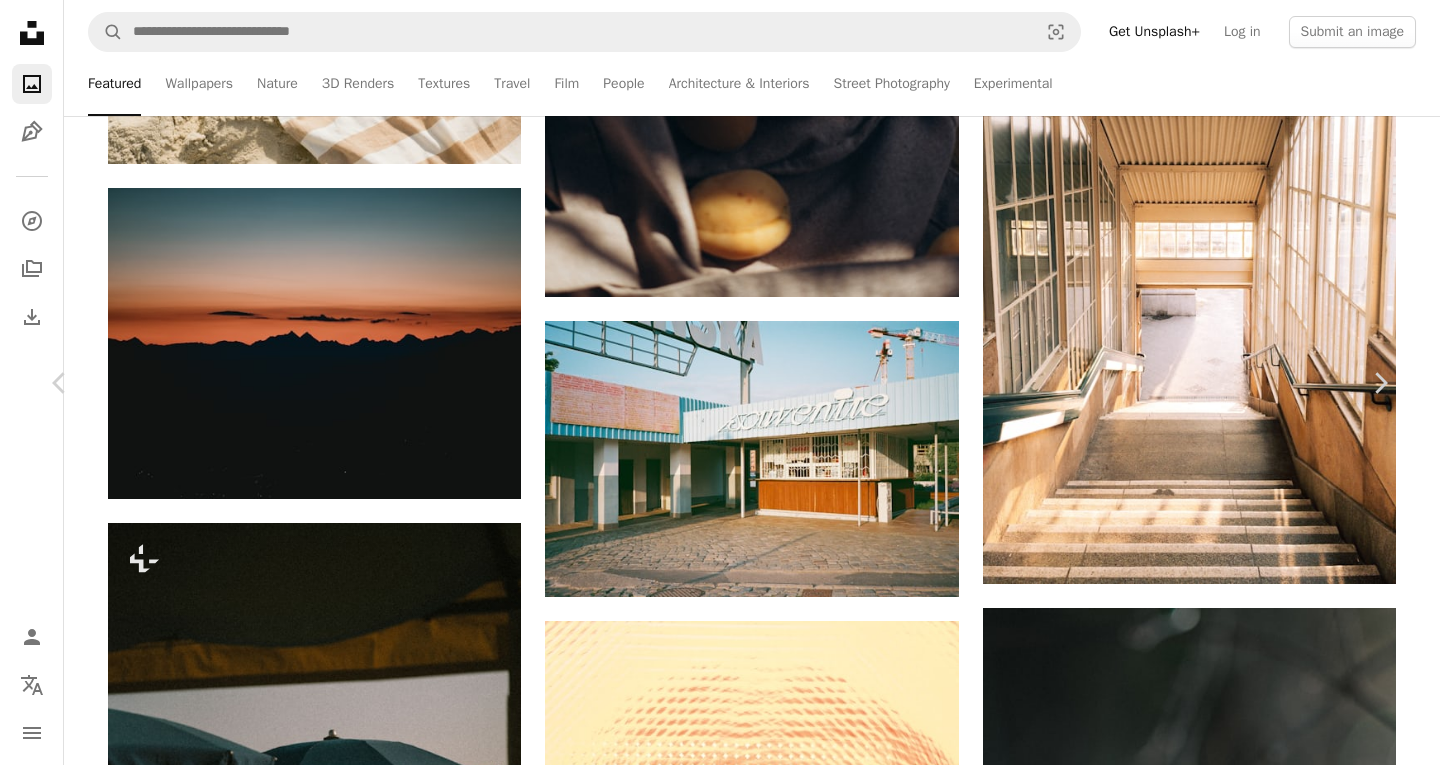 click on "An X shape" at bounding box center [20, 20] 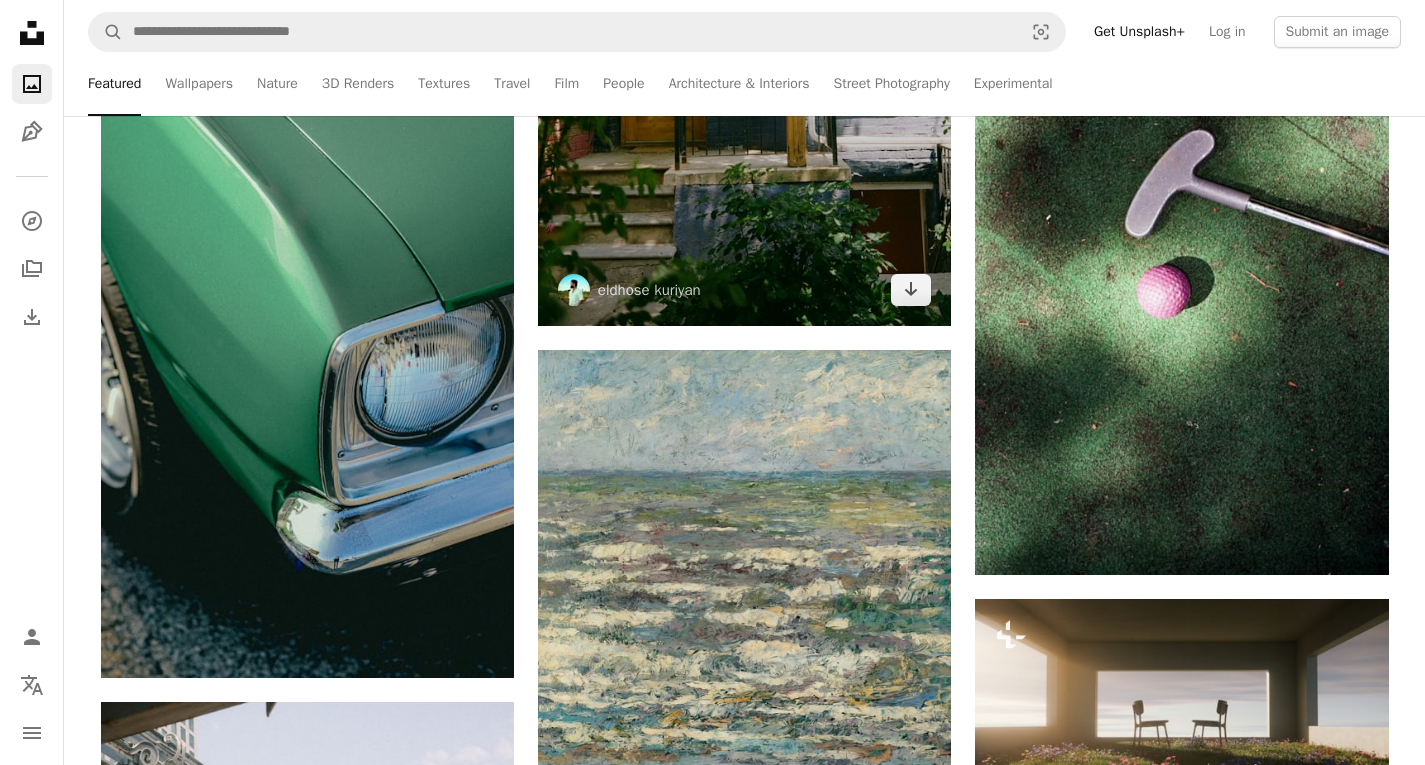 scroll, scrollTop: 41165, scrollLeft: 0, axis: vertical 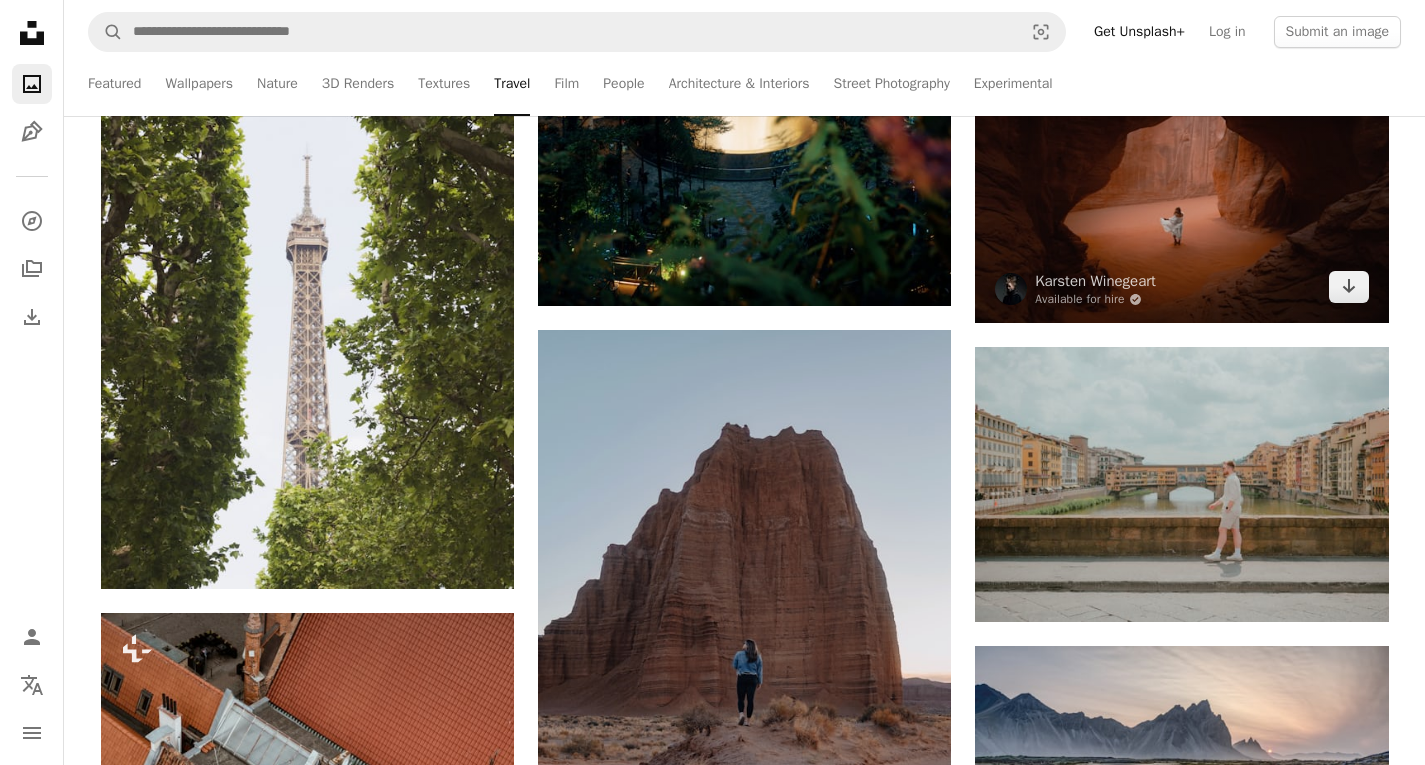 click at bounding box center [1181, 185] 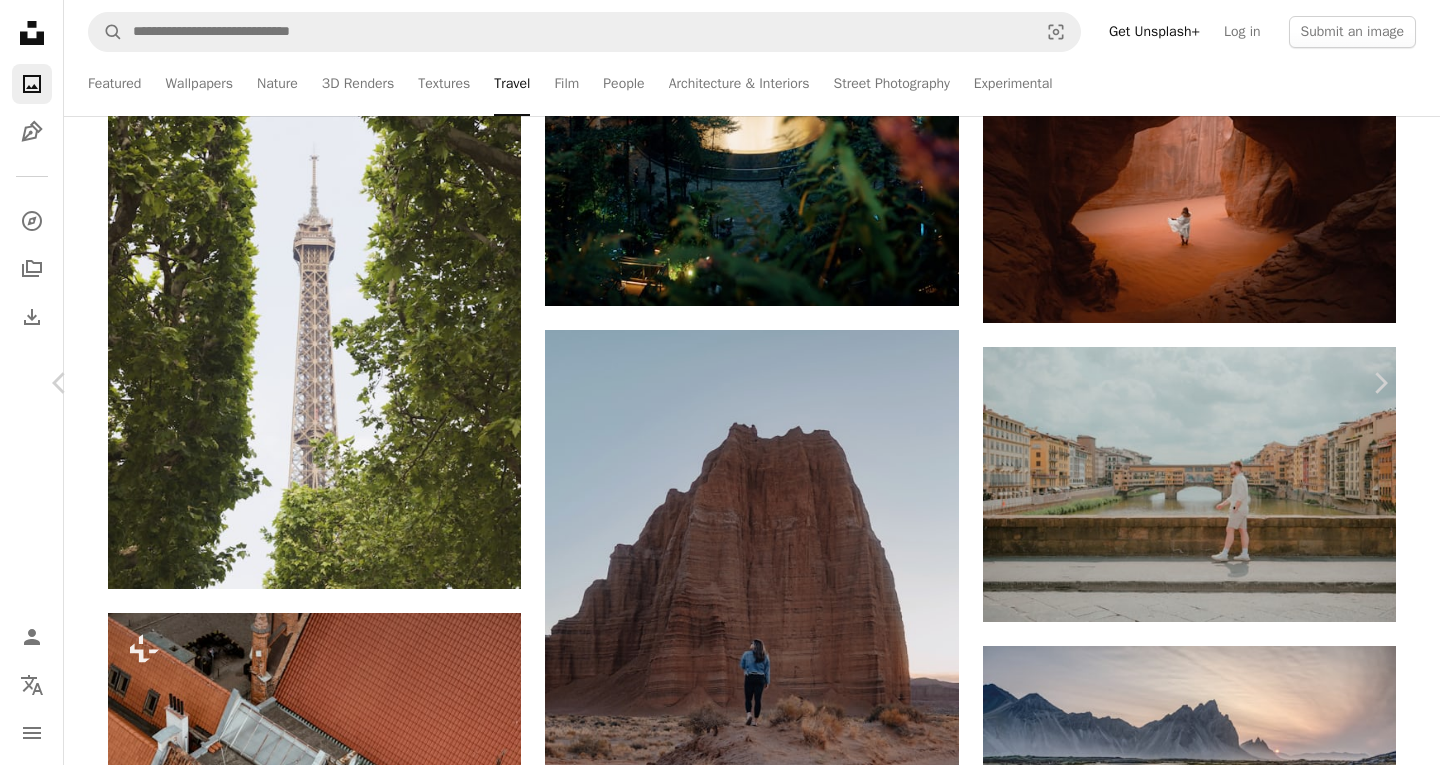 click on "An X shape" at bounding box center [20, 20] 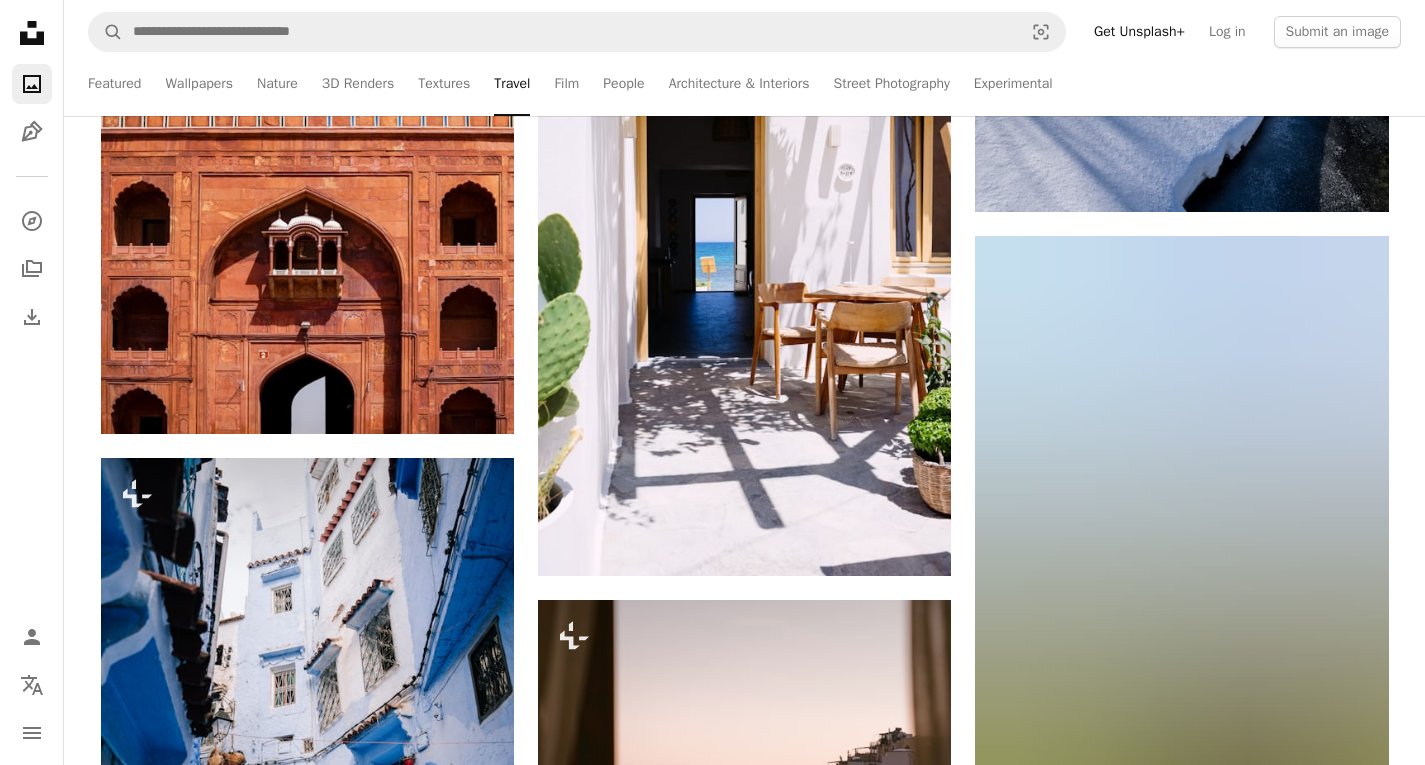 scroll, scrollTop: 1148, scrollLeft: 0, axis: vertical 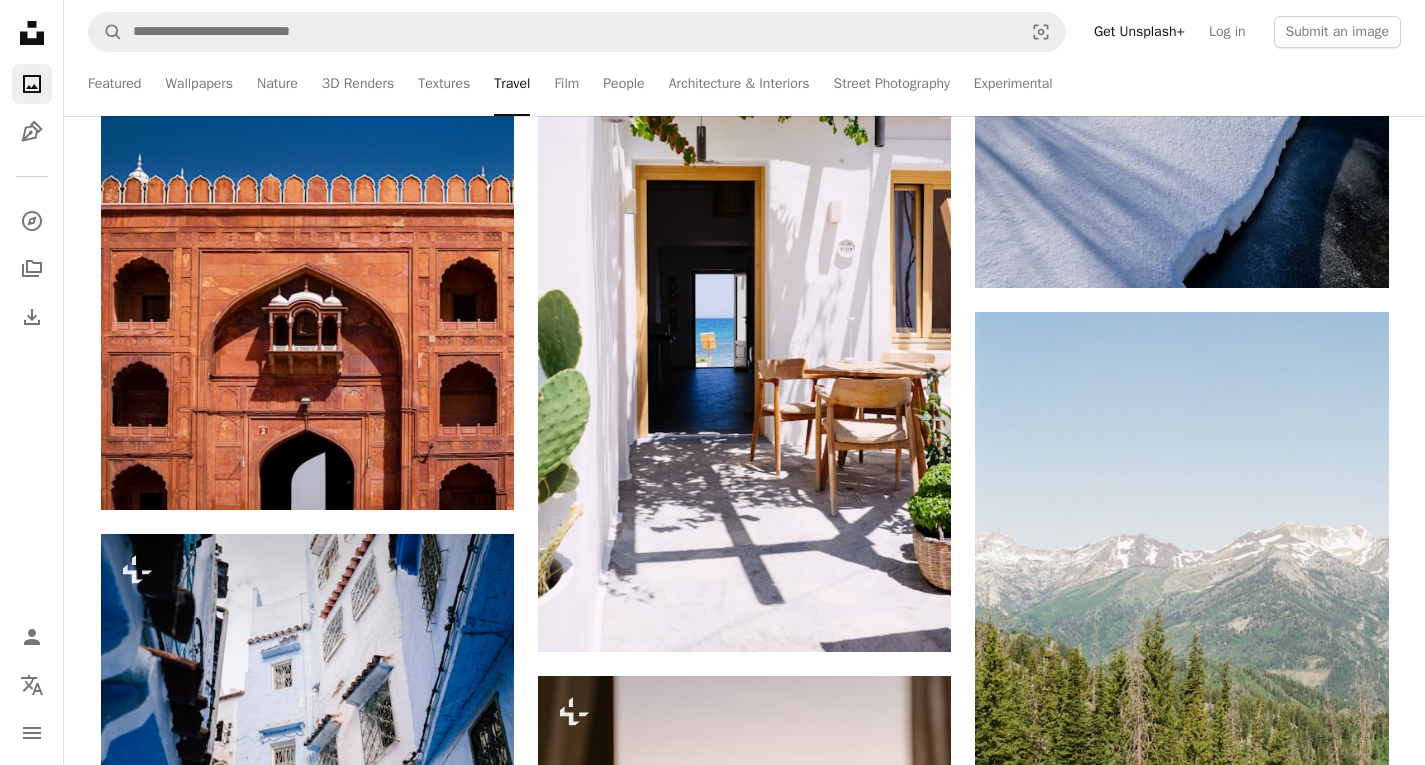 drag, startPoint x: 1422, startPoint y: 70, endPoint x: 1419, endPoint y: 52, distance: 18.248287 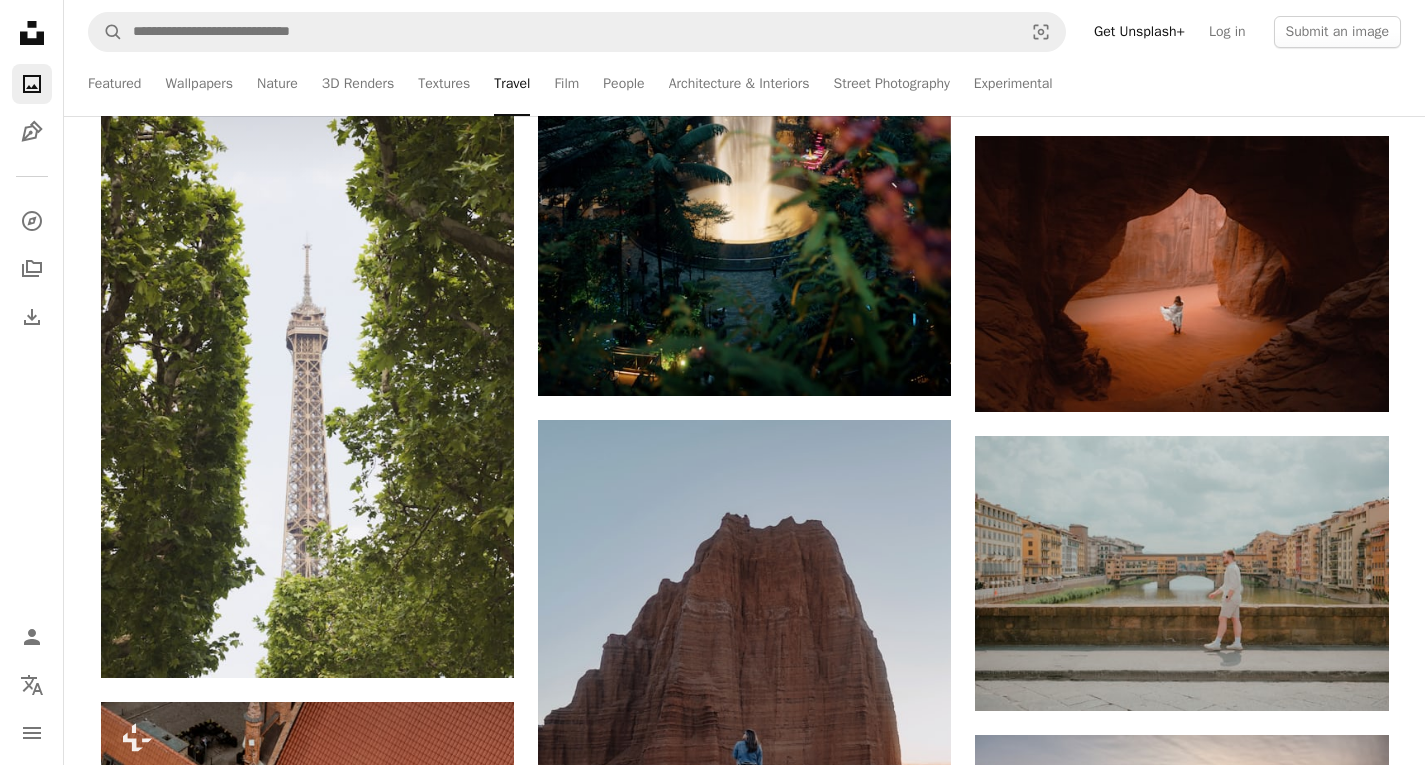 scroll, scrollTop: 4722, scrollLeft: 0, axis: vertical 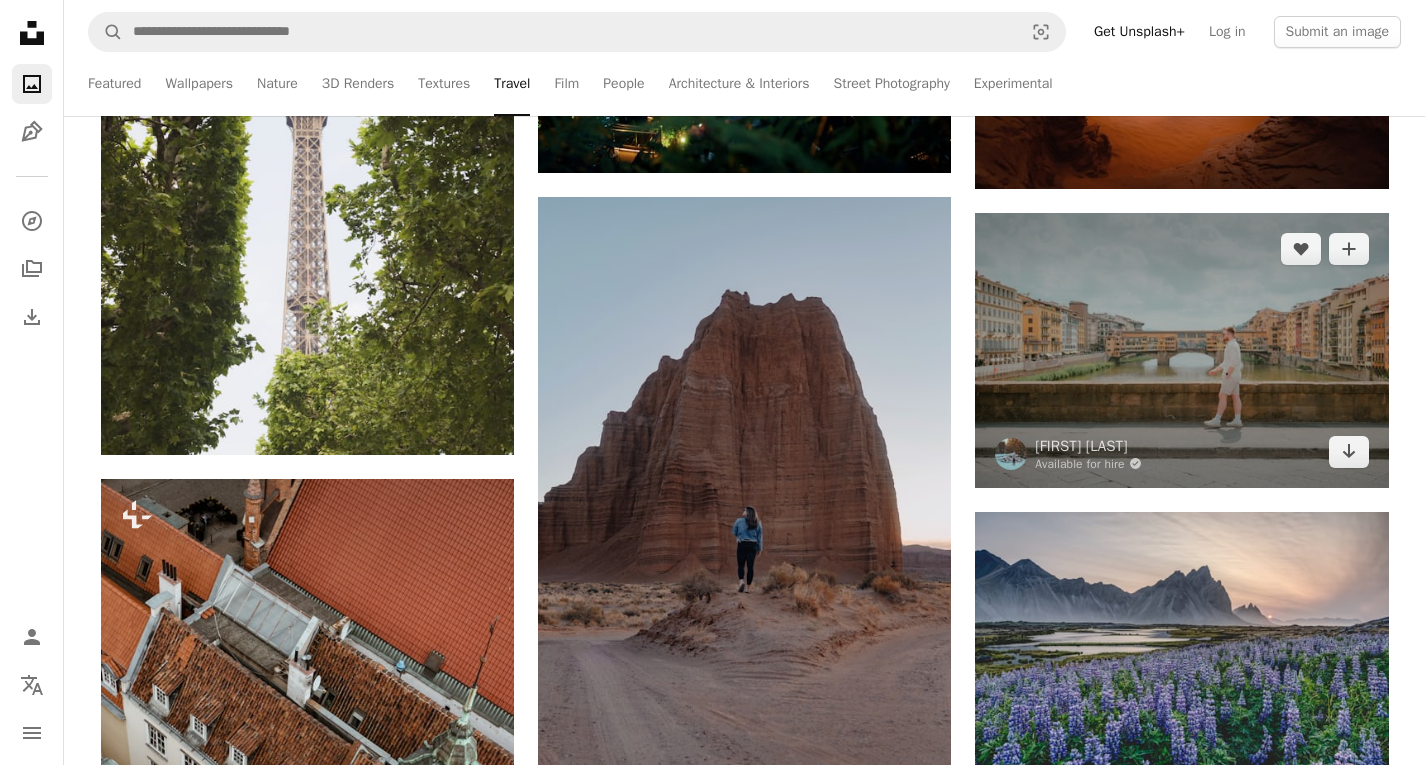 click at bounding box center (1181, 350) 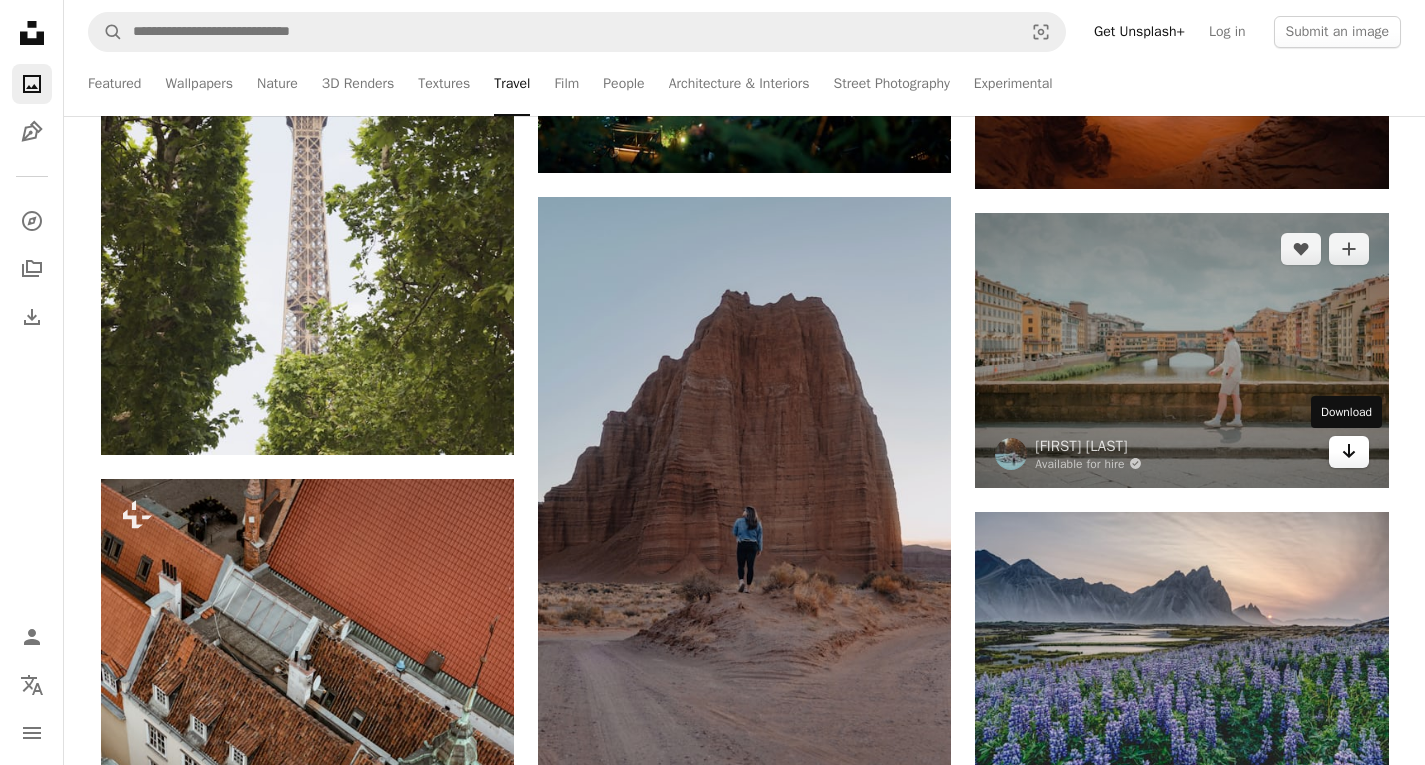 click 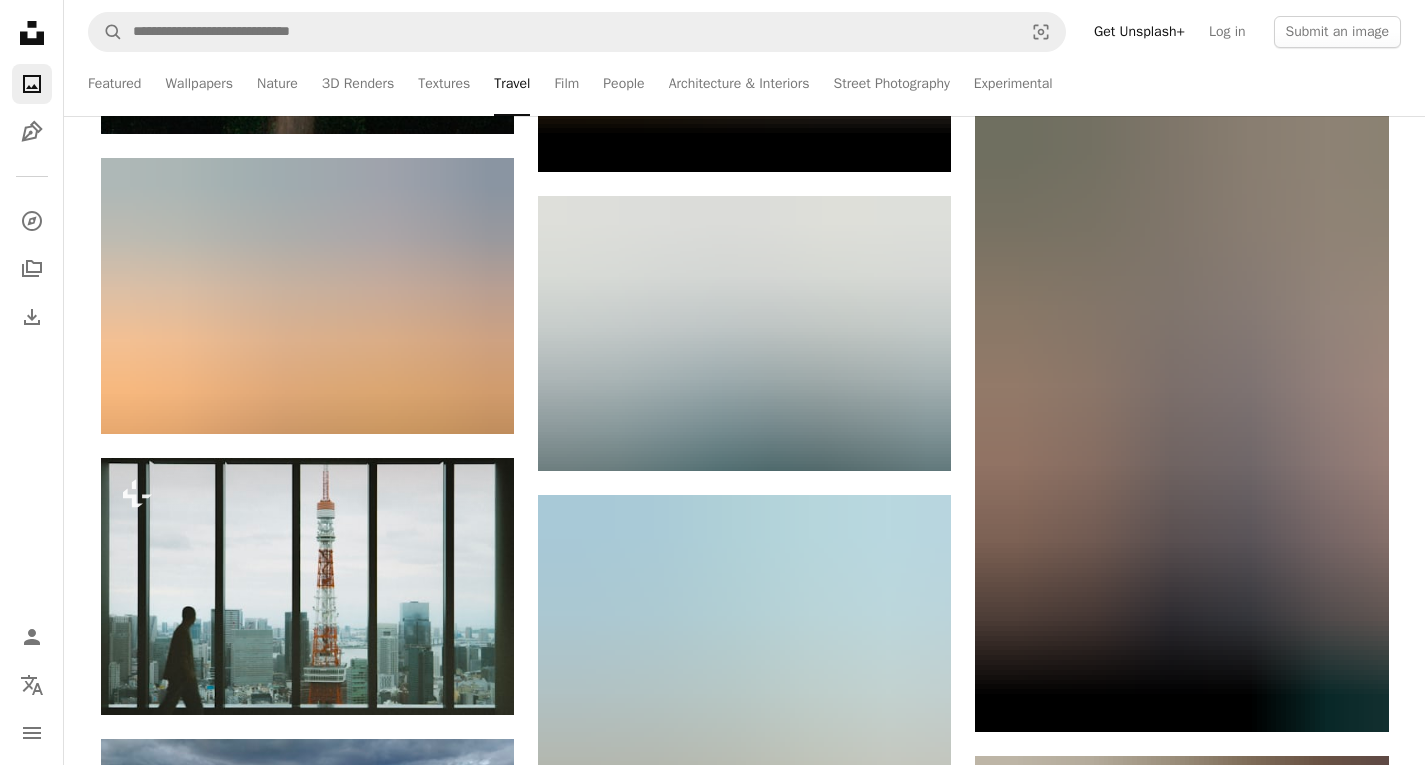 scroll, scrollTop: 7922, scrollLeft: 0, axis: vertical 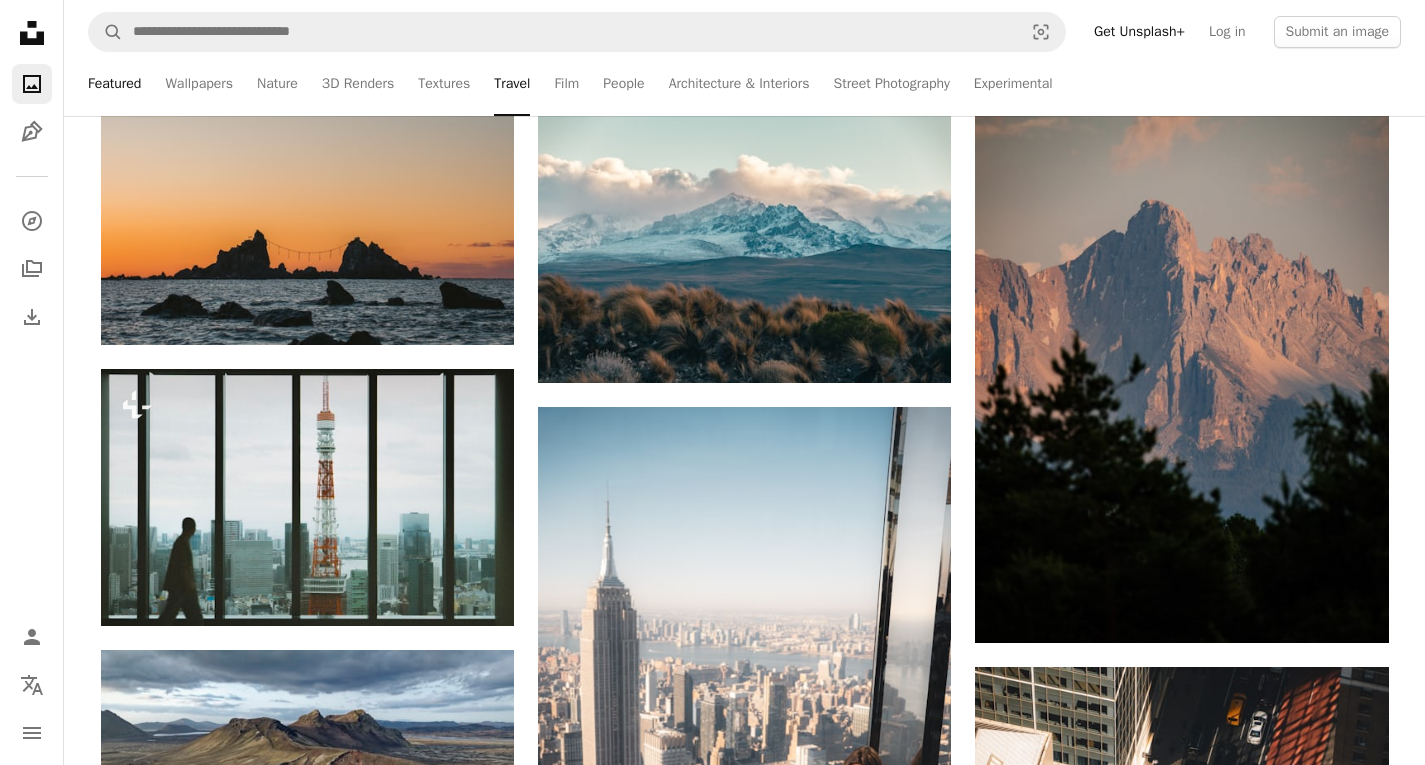 click on "Featured" at bounding box center (114, 84) 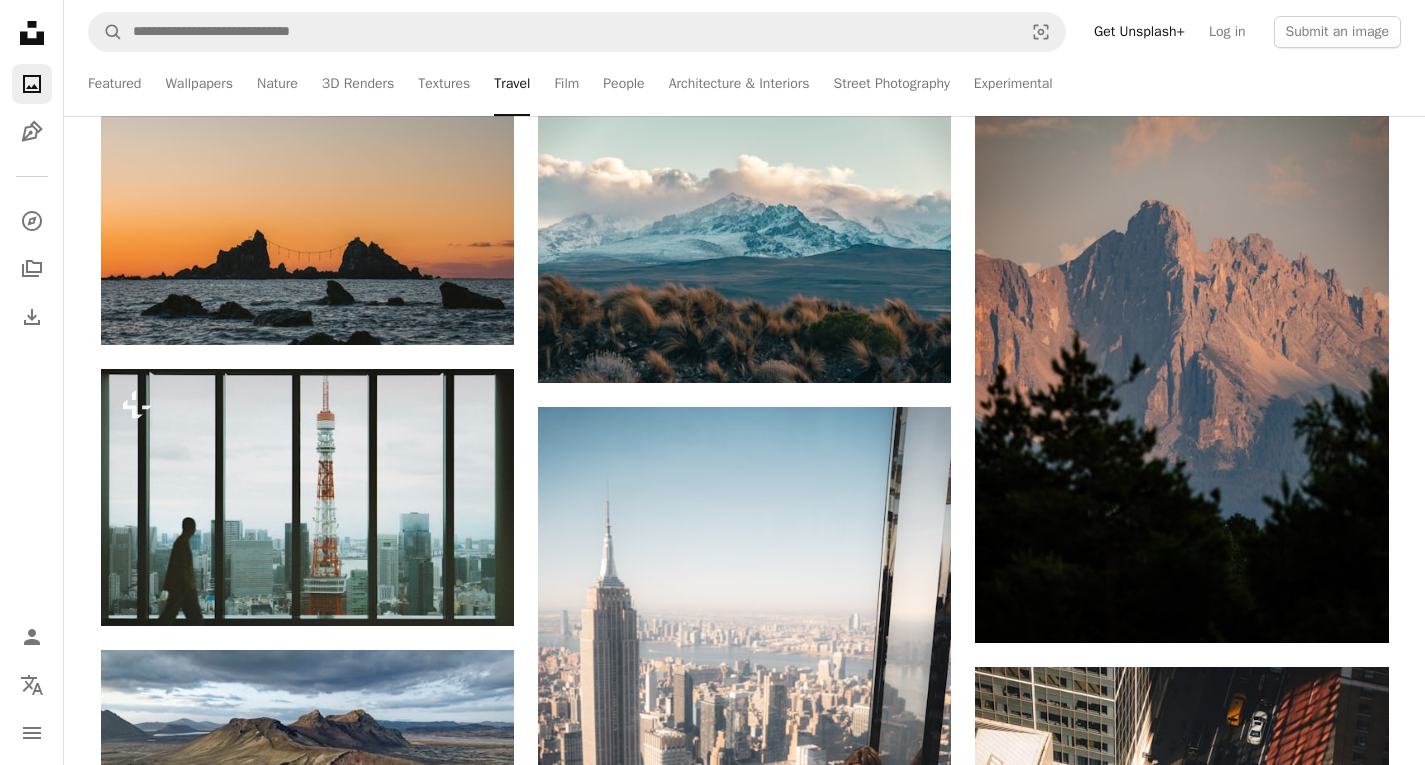 click on "Featured Featured Wallpapers Nature 3D Renders Textures Travel Film People Architecture & Interiors Street Photography Experimental" at bounding box center (744, 84) 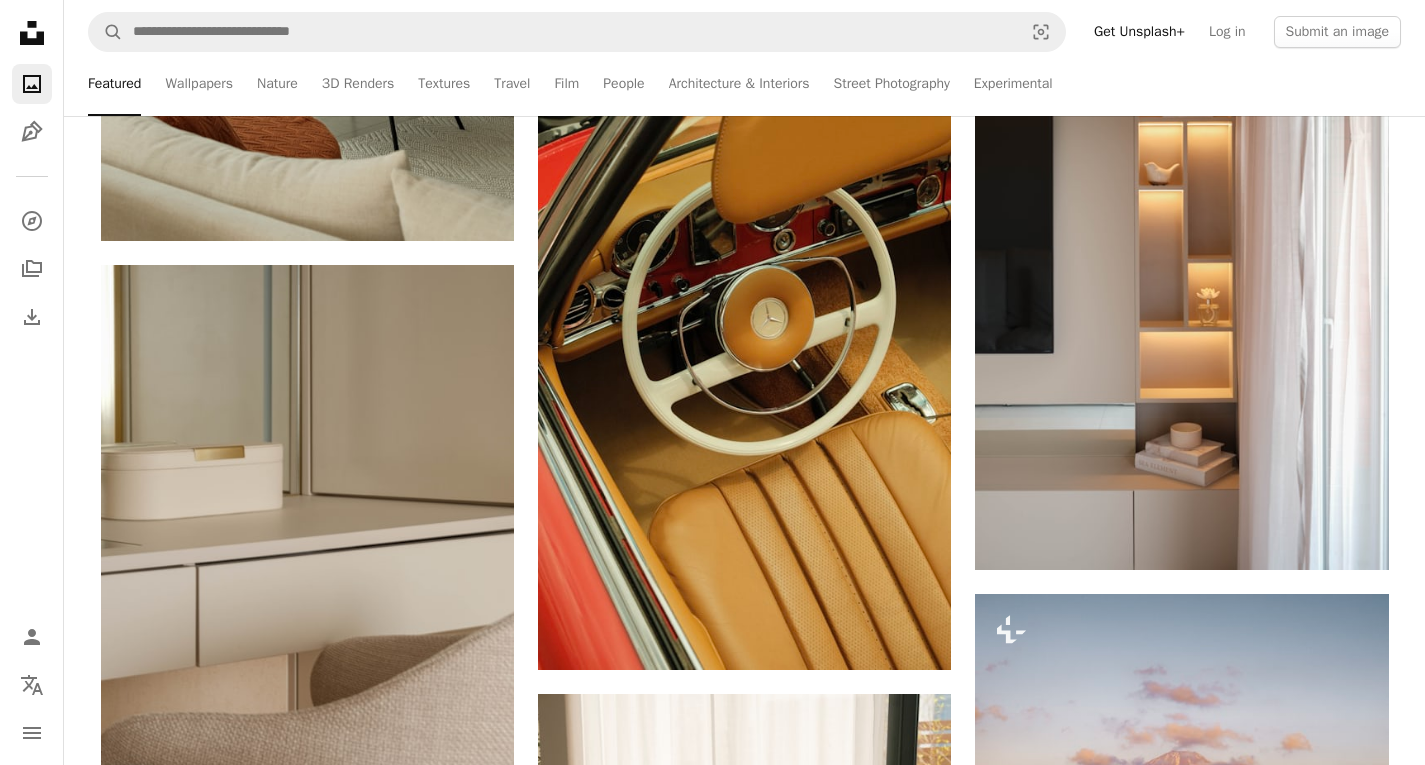 click on "Featured" at bounding box center [114, 84] 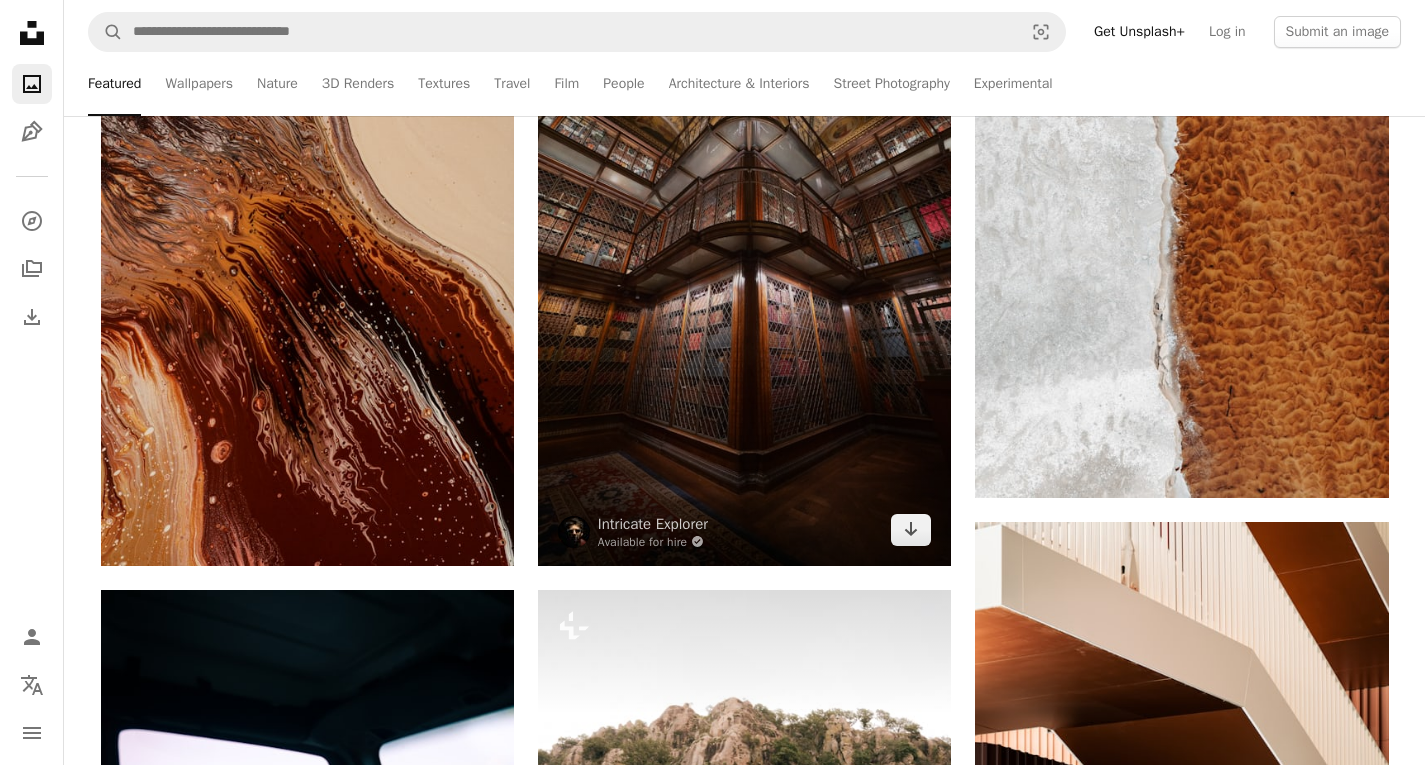 scroll, scrollTop: 600, scrollLeft: 0, axis: vertical 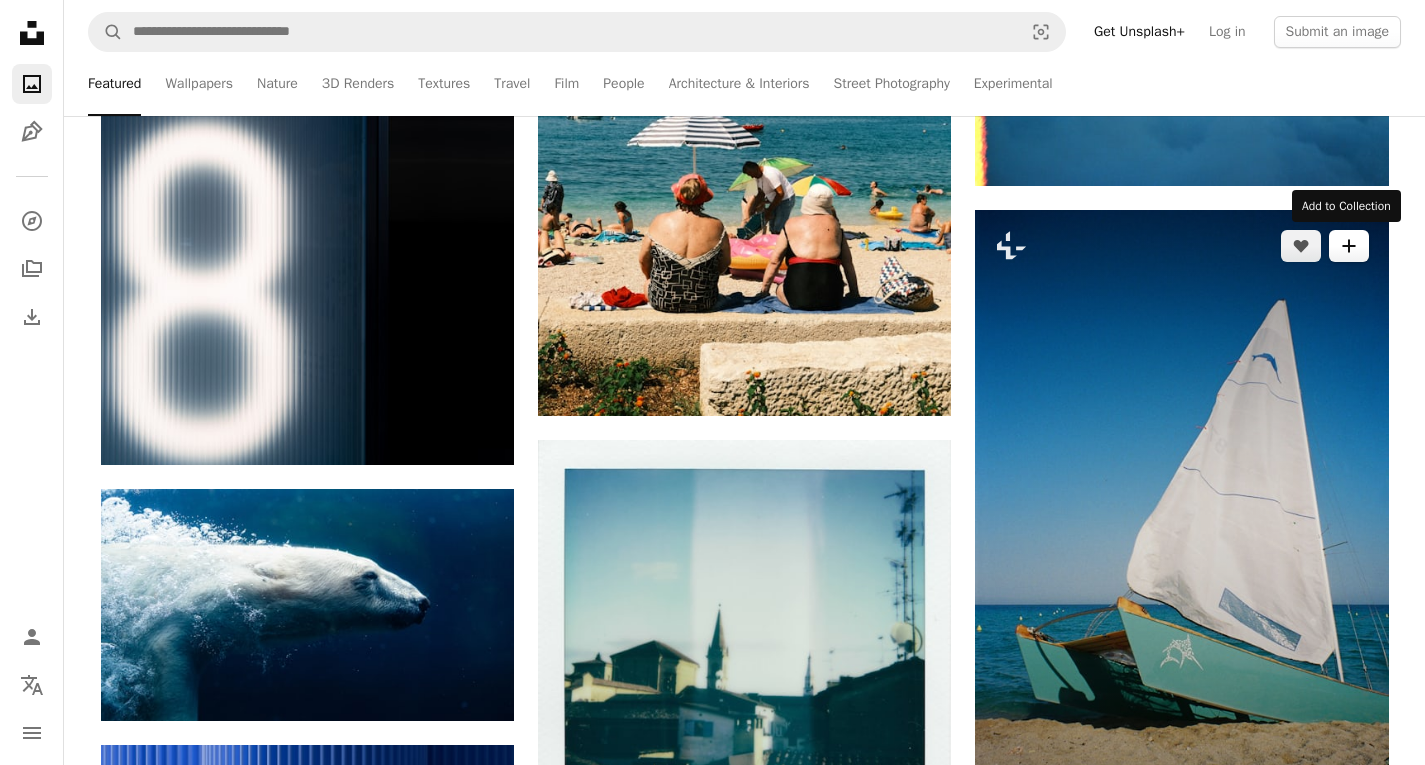 click on "A plus sign" 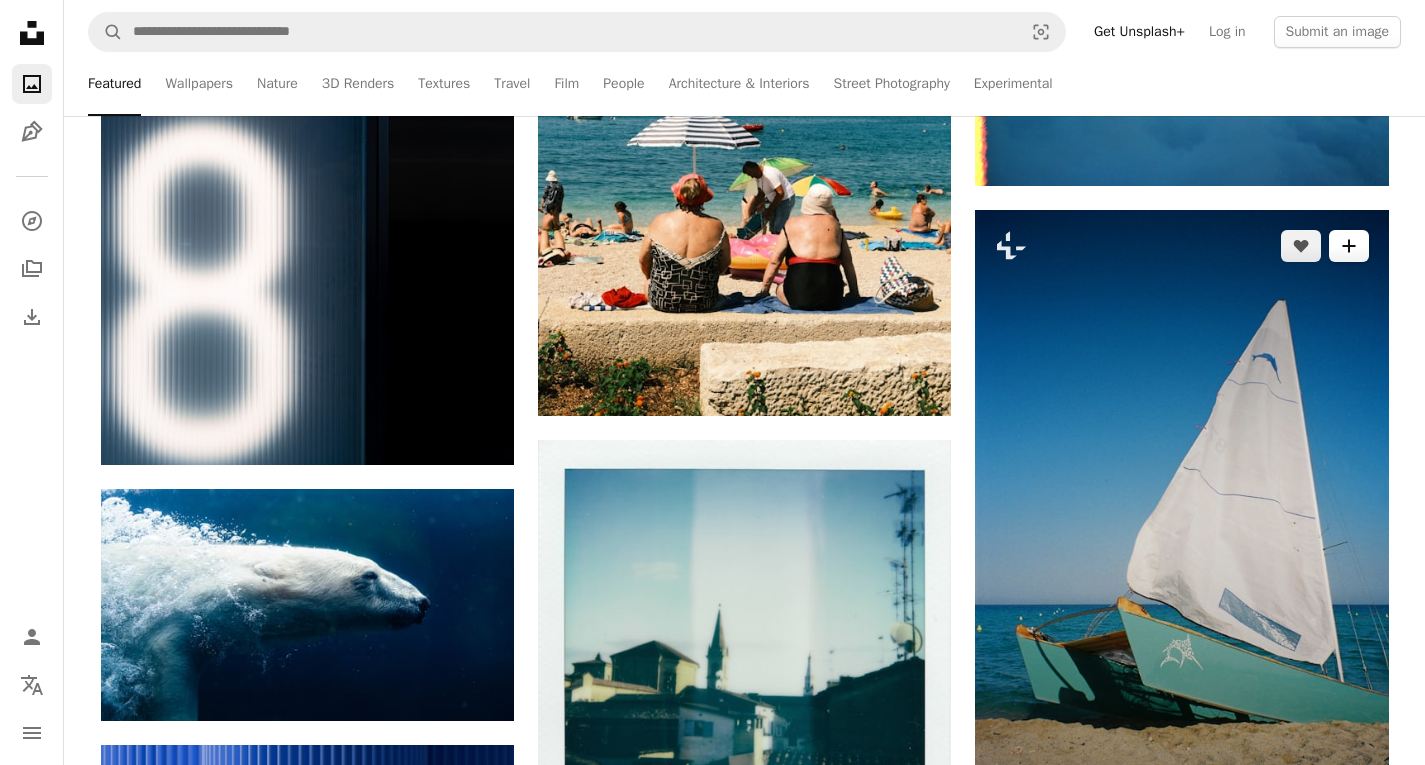 click on "A plus sign" 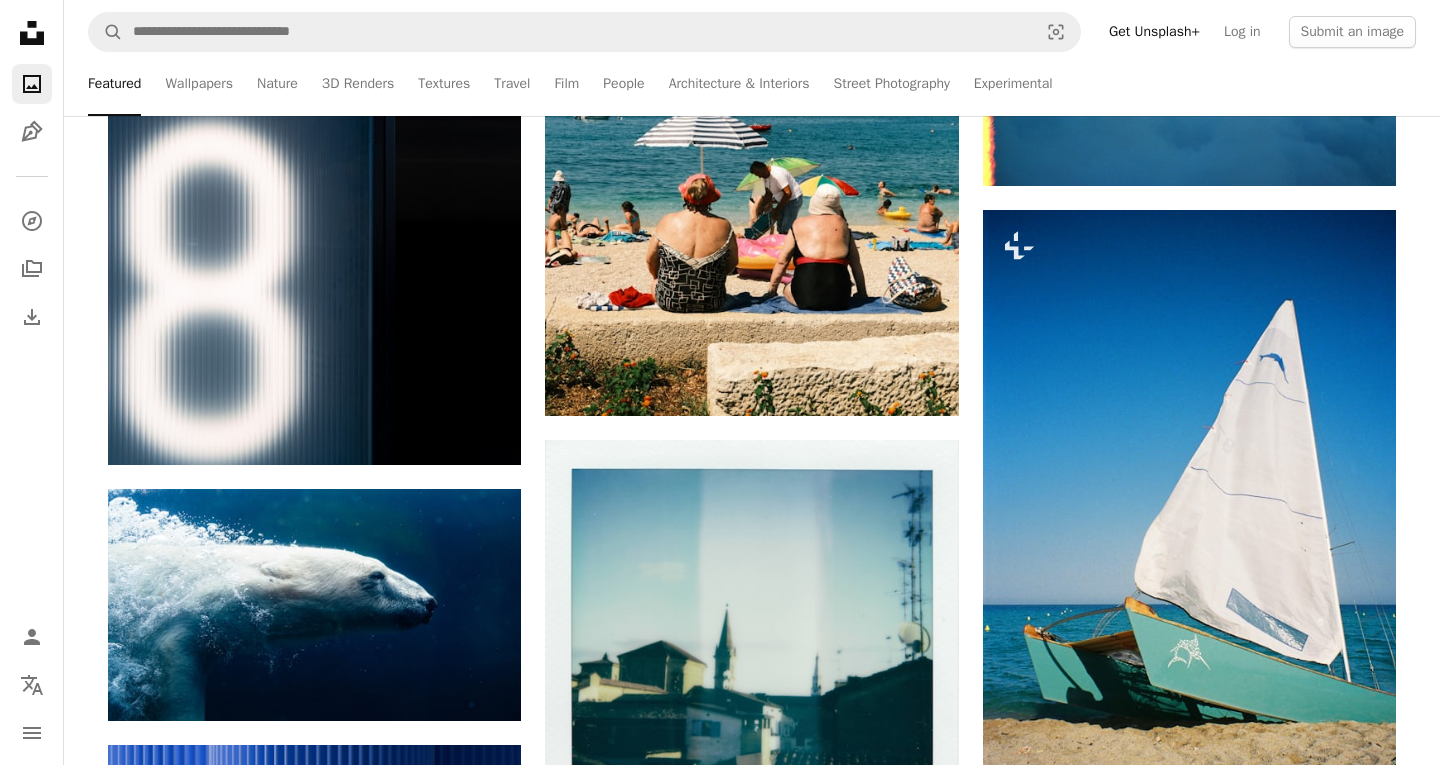 click on "An X shape" at bounding box center (20, 20) 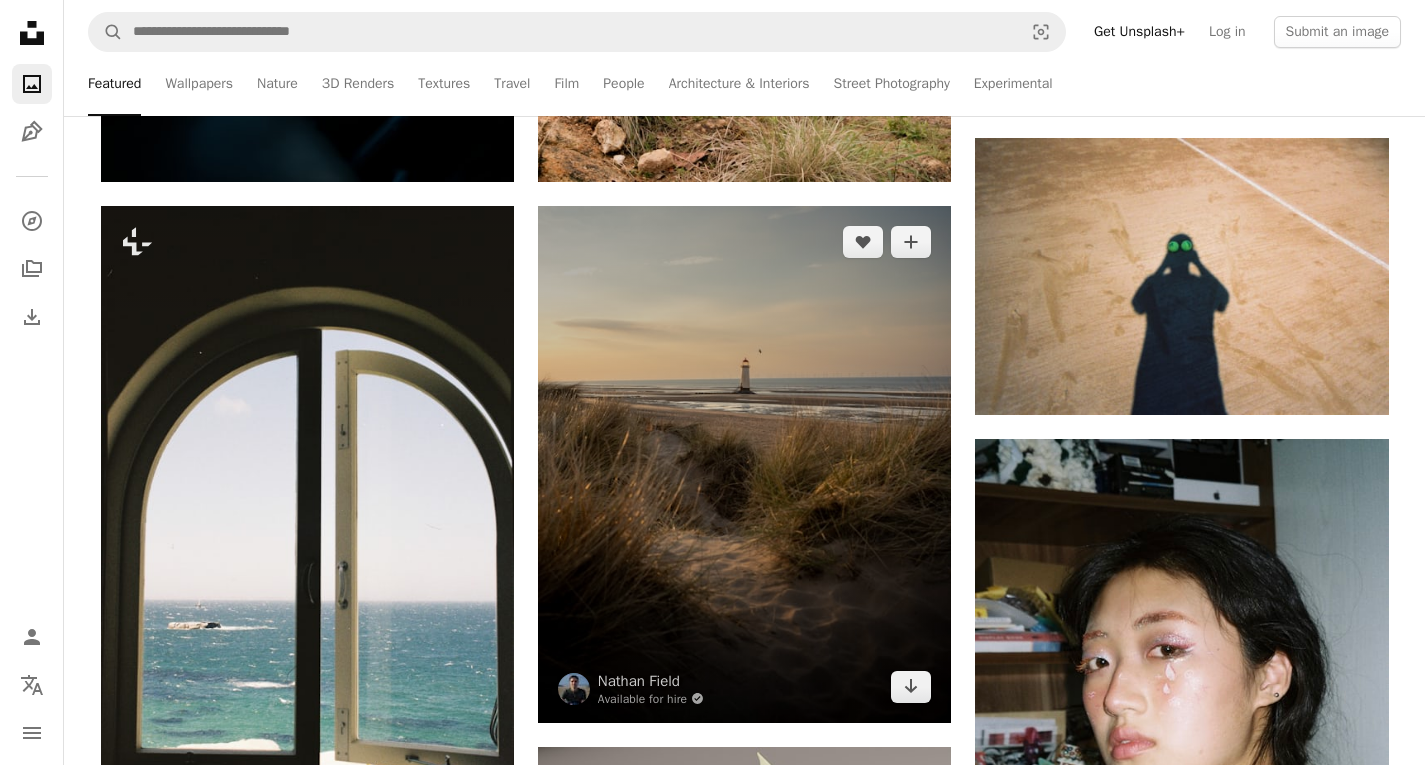 scroll, scrollTop: 1600, scrollLeft: 0, axis: vertical 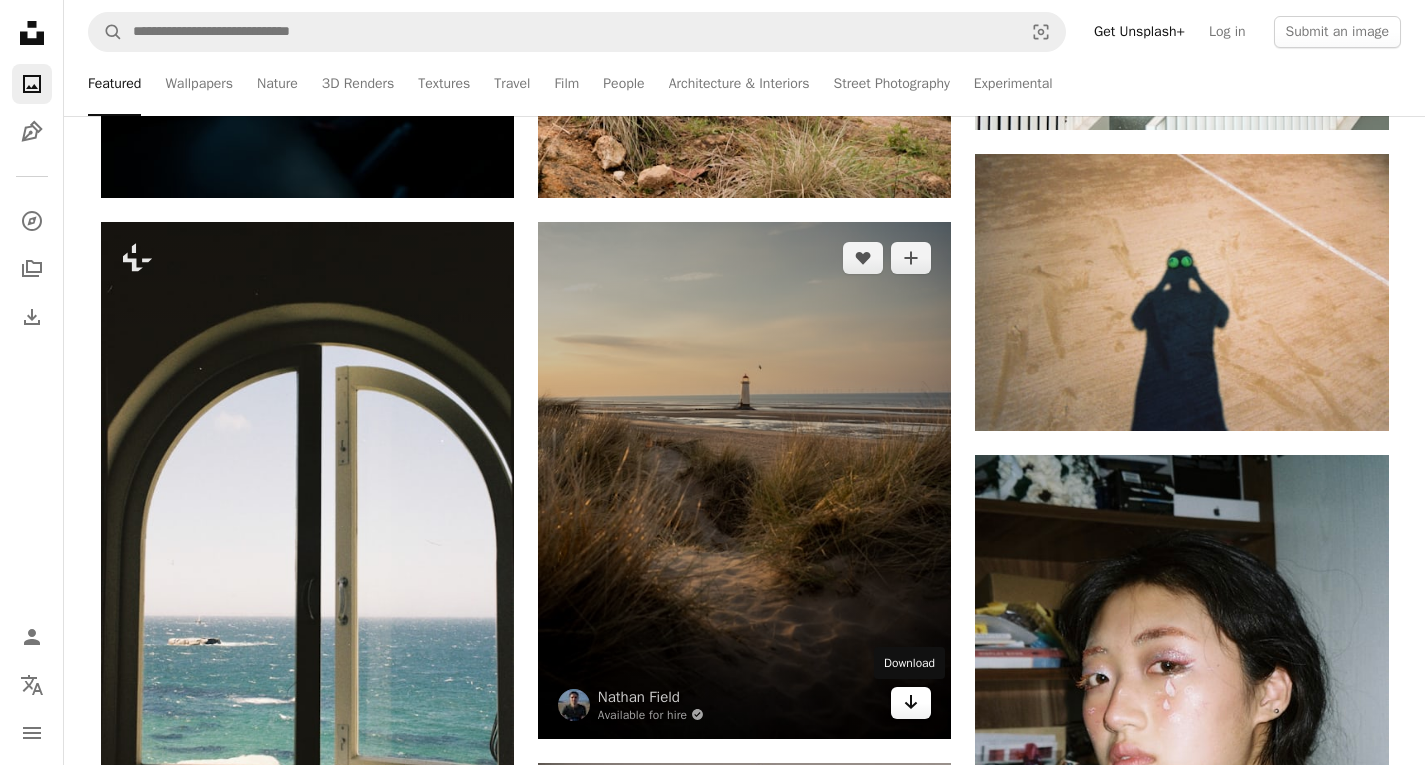 click on "Arrow pointing down" at bounding box center (911, 703) 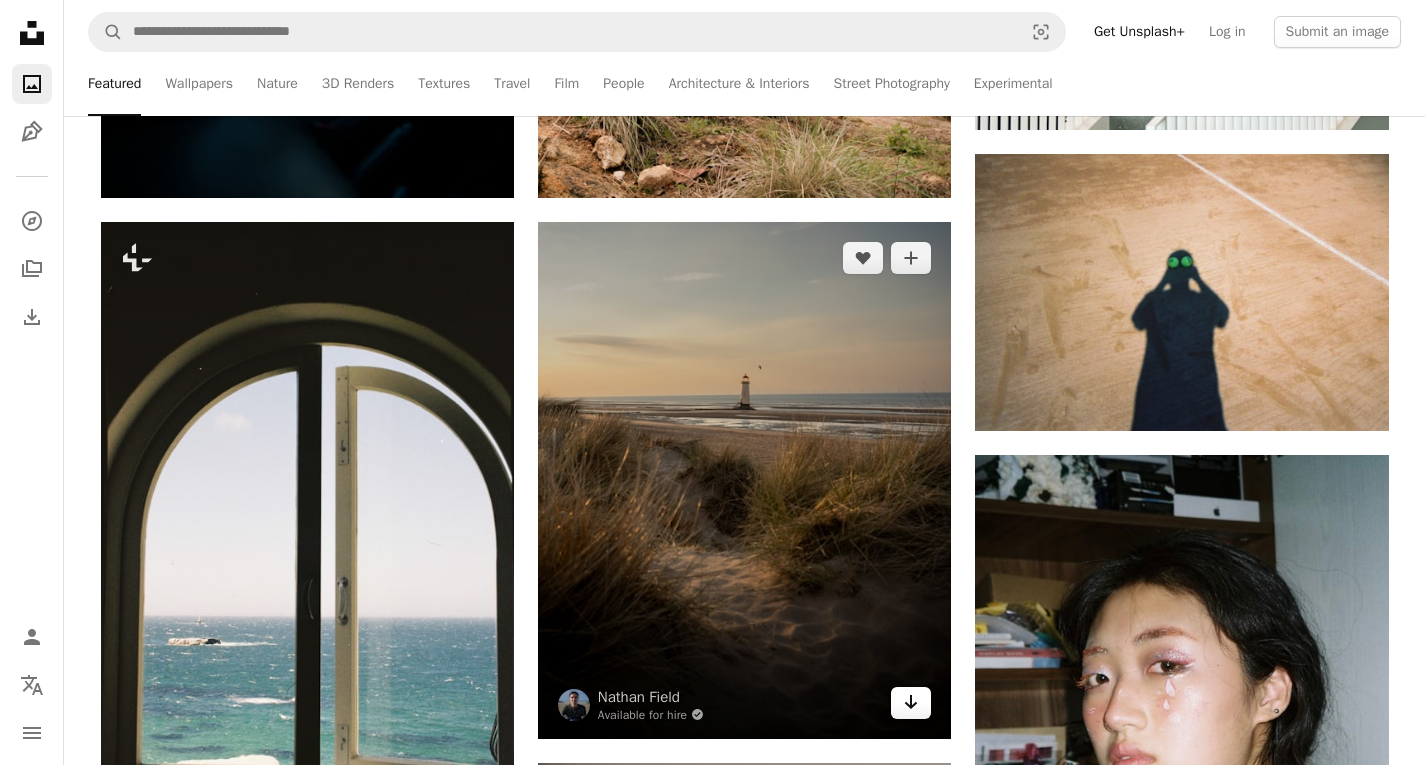 click on "Arrow pointing down" at bounding box center [911, 703] 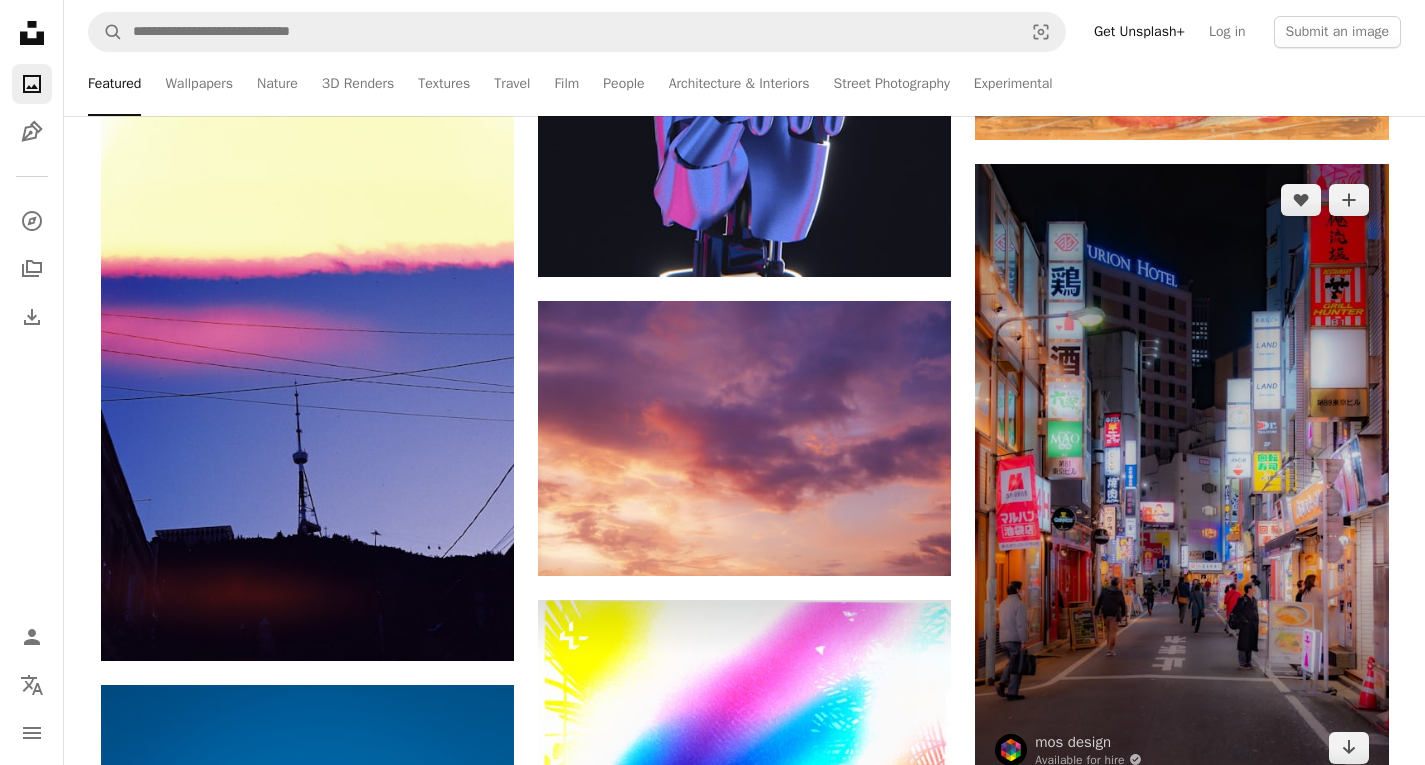 scroll, scrollTop: 18800, scrollLeft: 0, axis: vertical 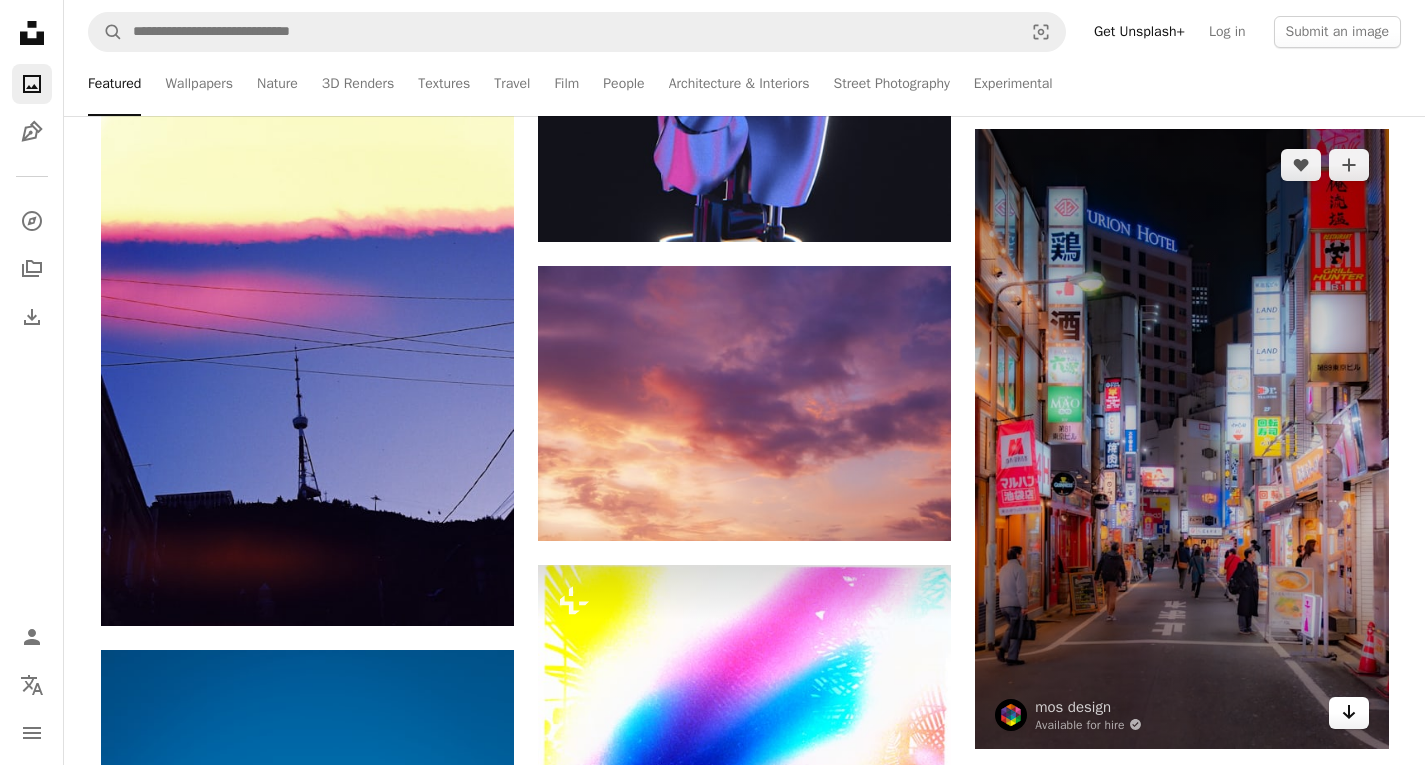 click 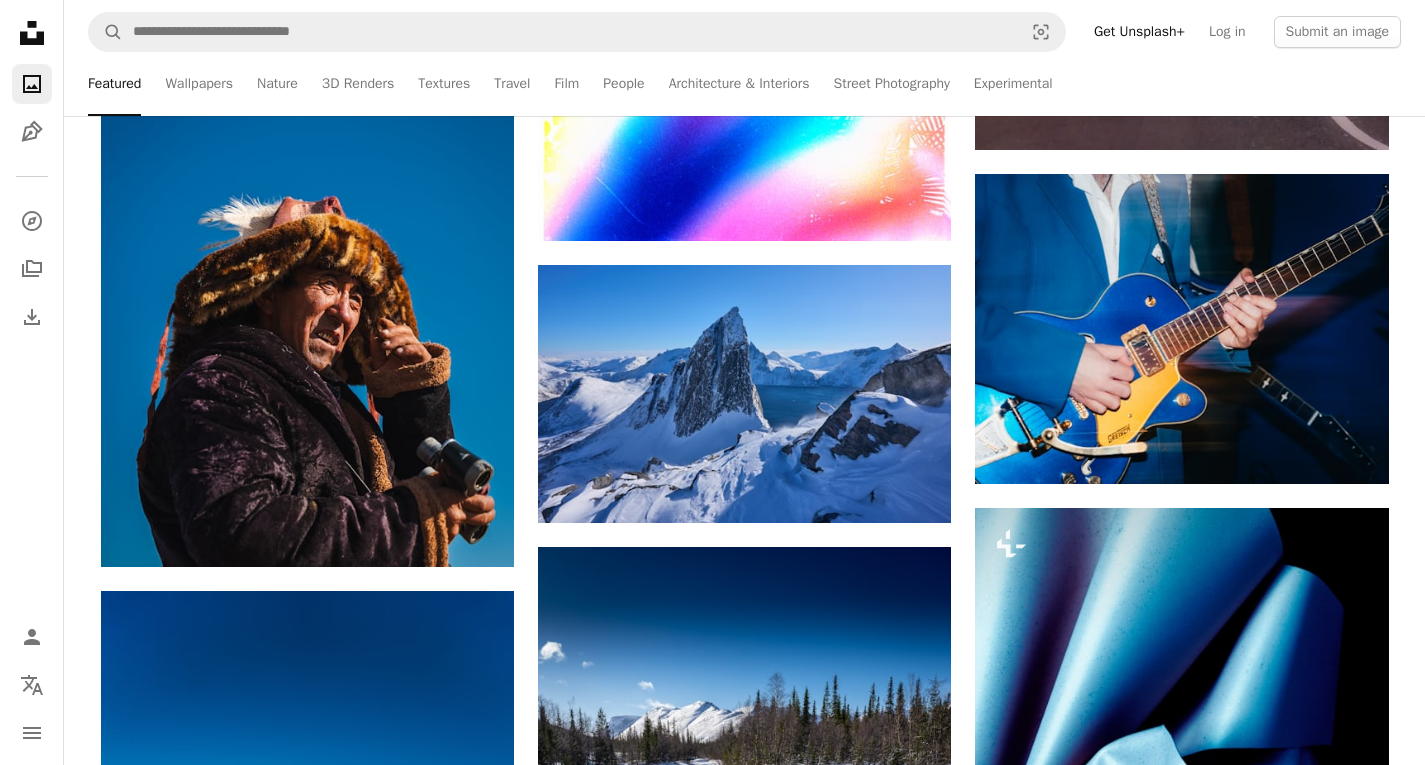 scroll, scrollTop: 19400, scrollLeft: 0, axis: vertical 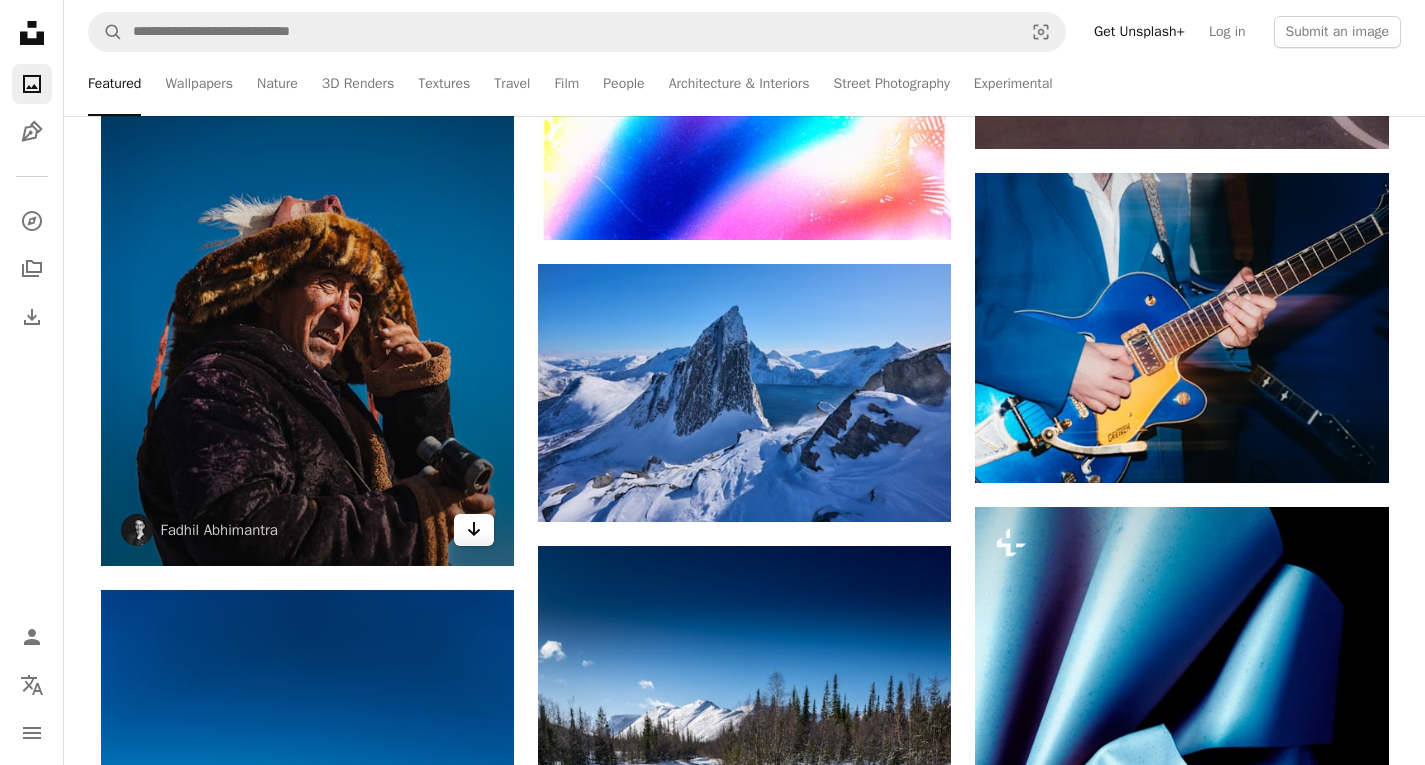 click on "Arrow pointing down" 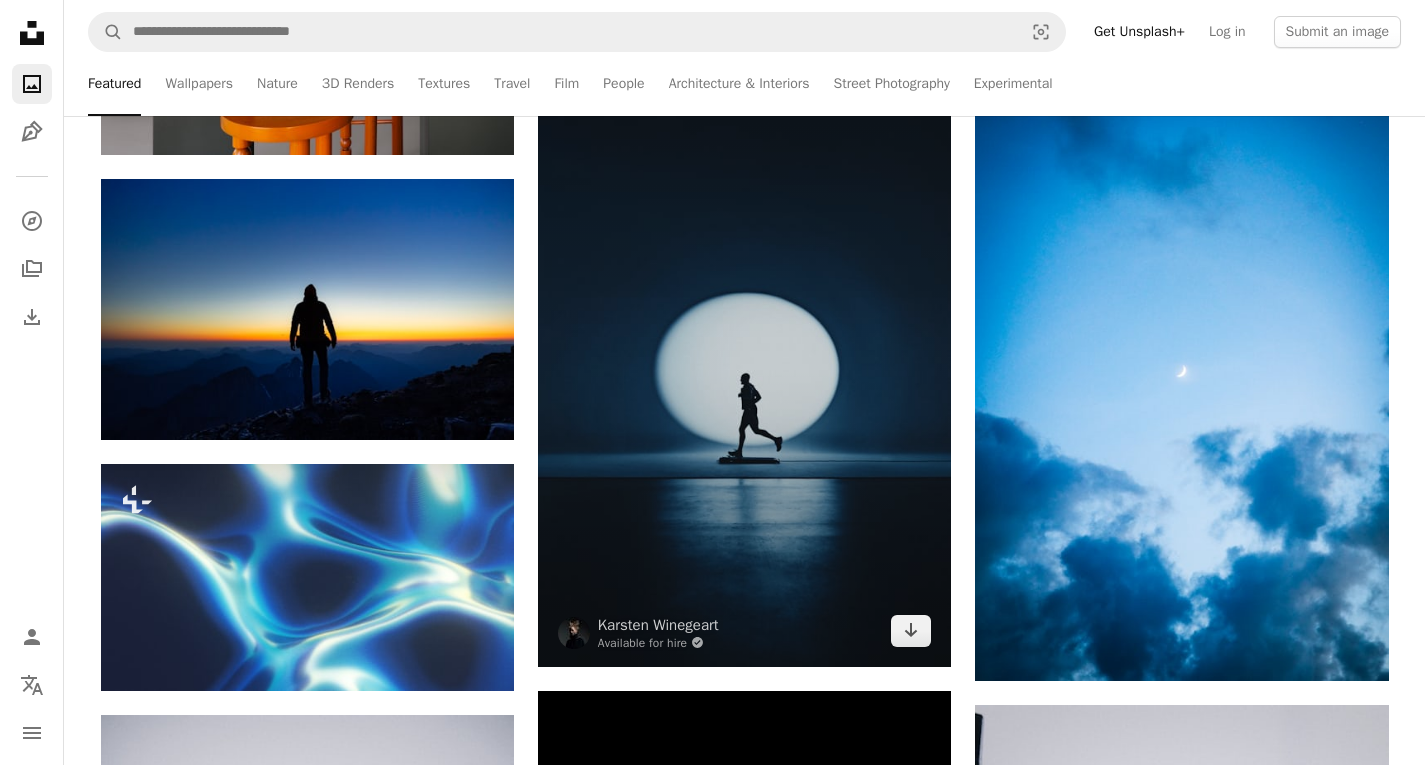 scroll, scrollTop: 21500, scrollLeft: 0, axis: vertical 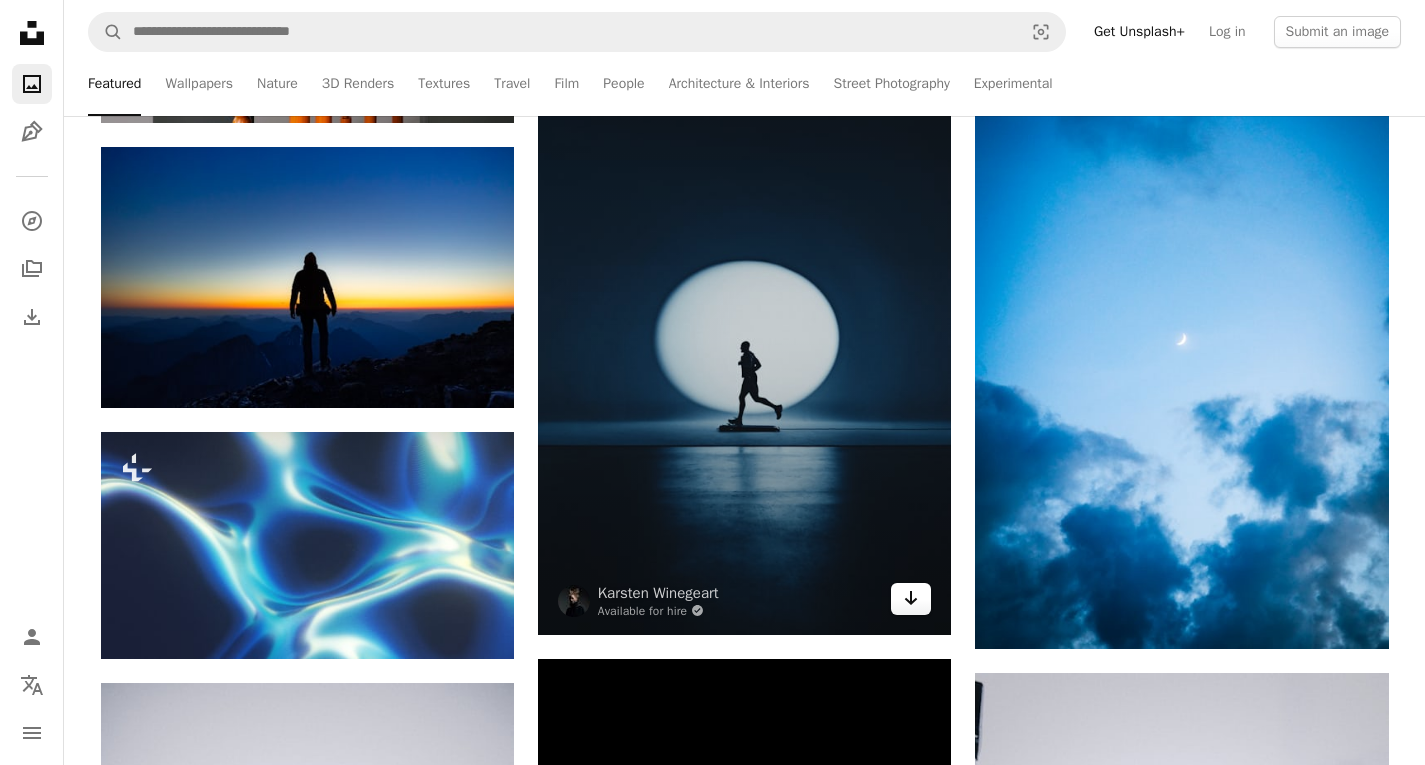 click on "Arrow pointing down" at bounding box center (911, 599) 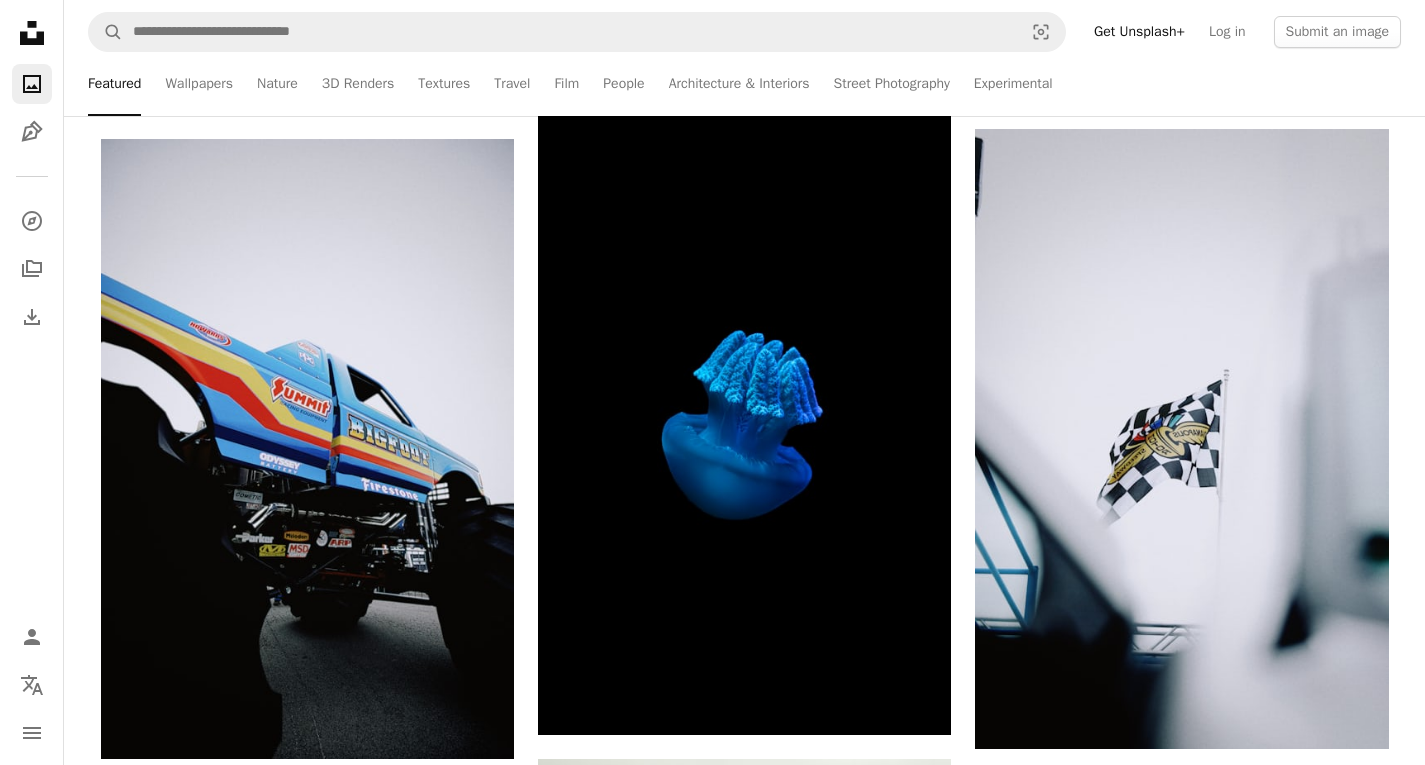 scroll, scrollTop: 22300, scrollLeft: 0, axis: vertical 